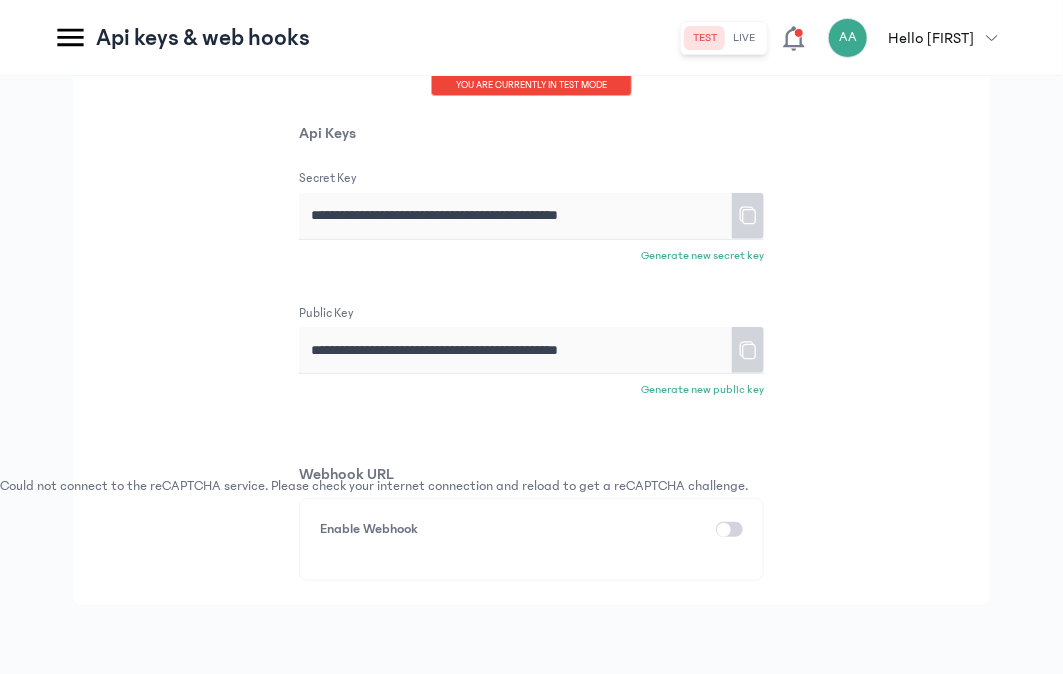 scroll, scrollTop: 198, scrollLeft: 0, axis: vertical 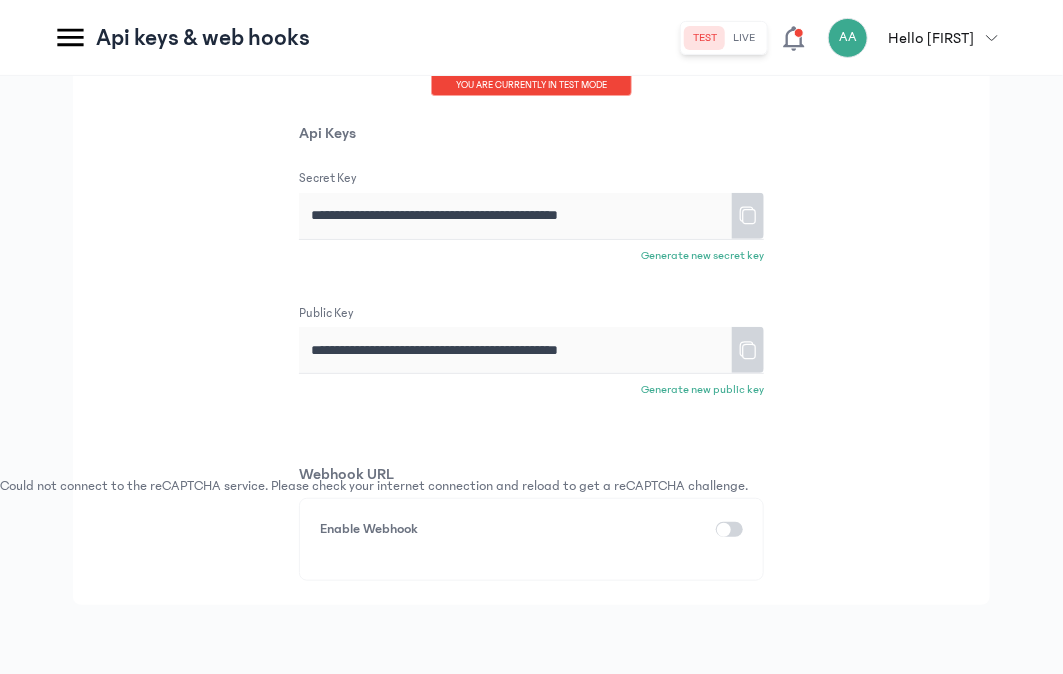 click 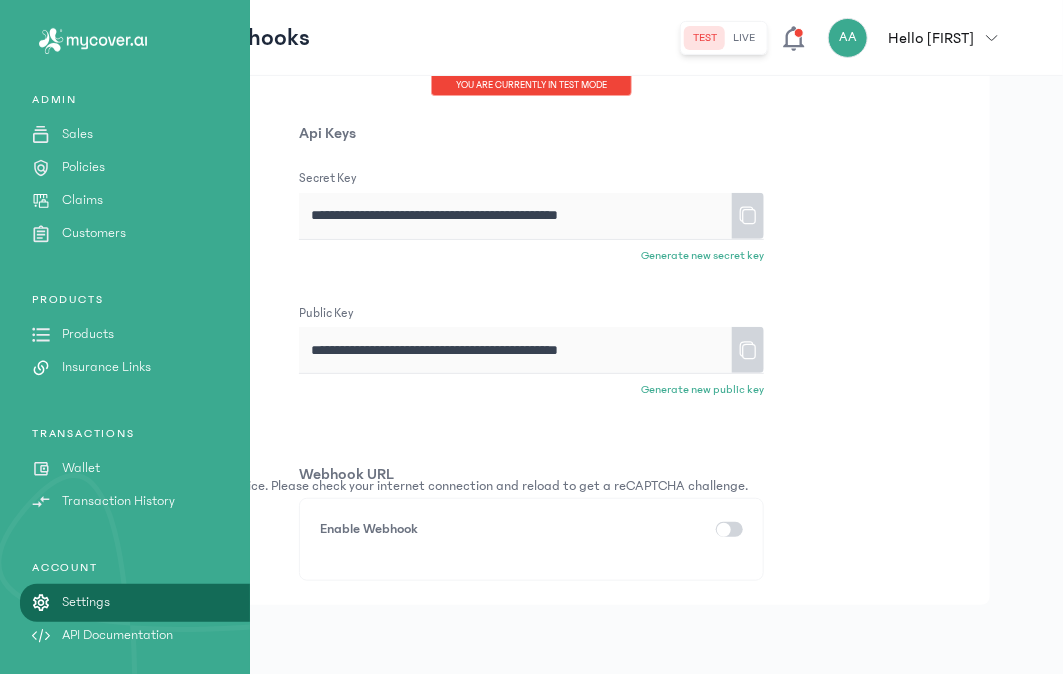 click on "Insurance Links" at bounding box center (106, 367) 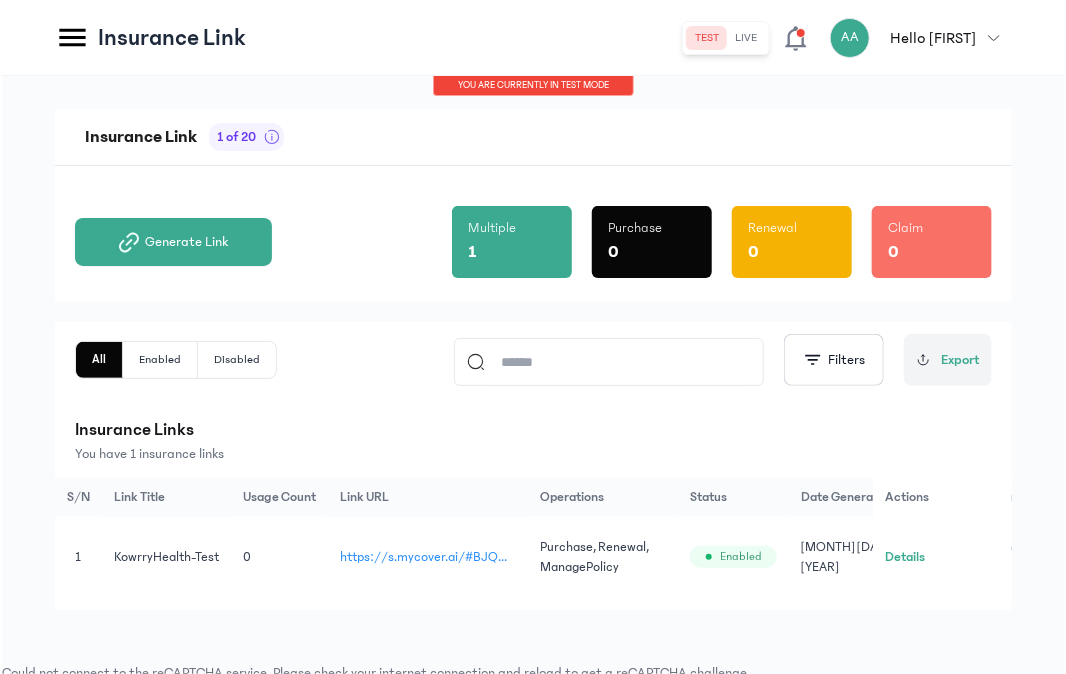 scroll, scrollTop: 21, scrollLeft: 0, axis: vertical 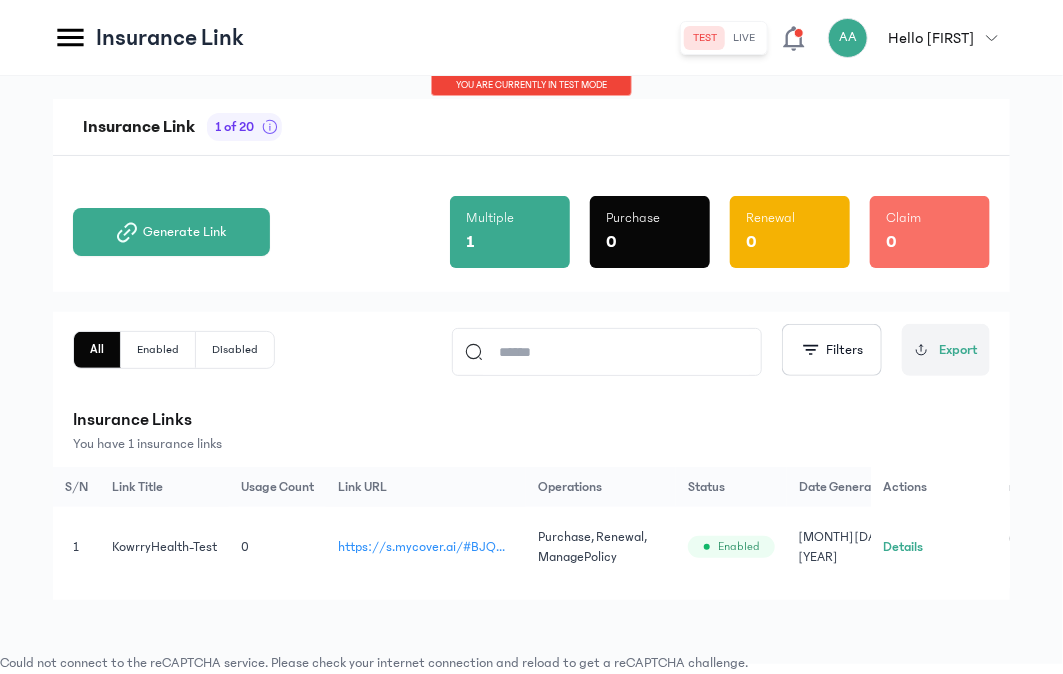 click on "Details" 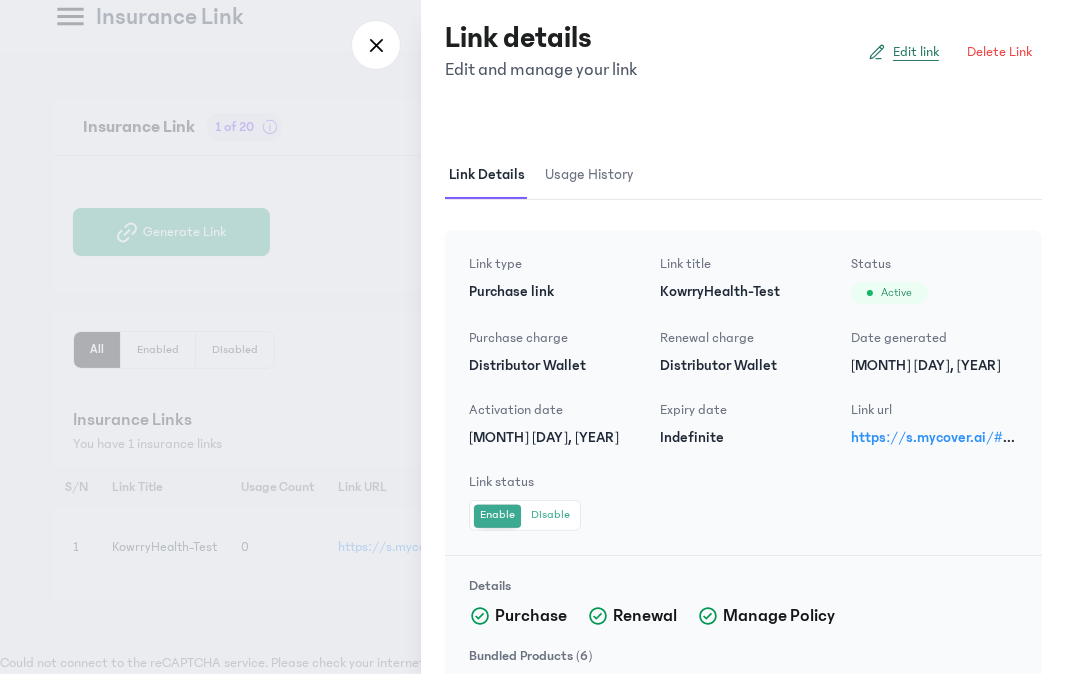 click on "Edit link" 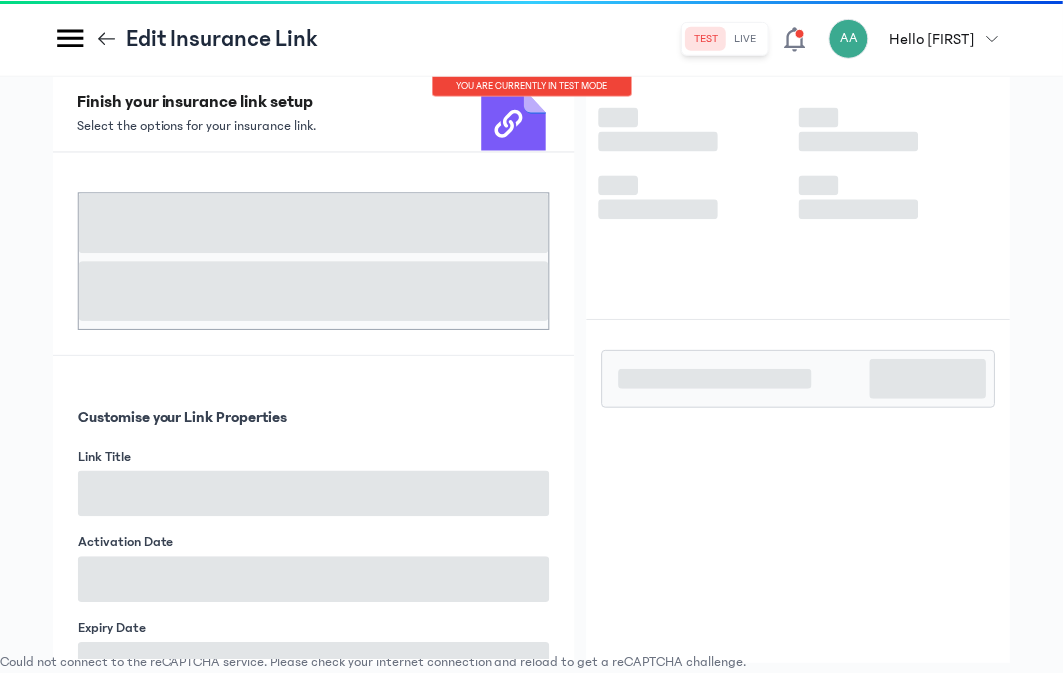 scroll, scrollTop: 0, scrollLeft: 0, axis: both 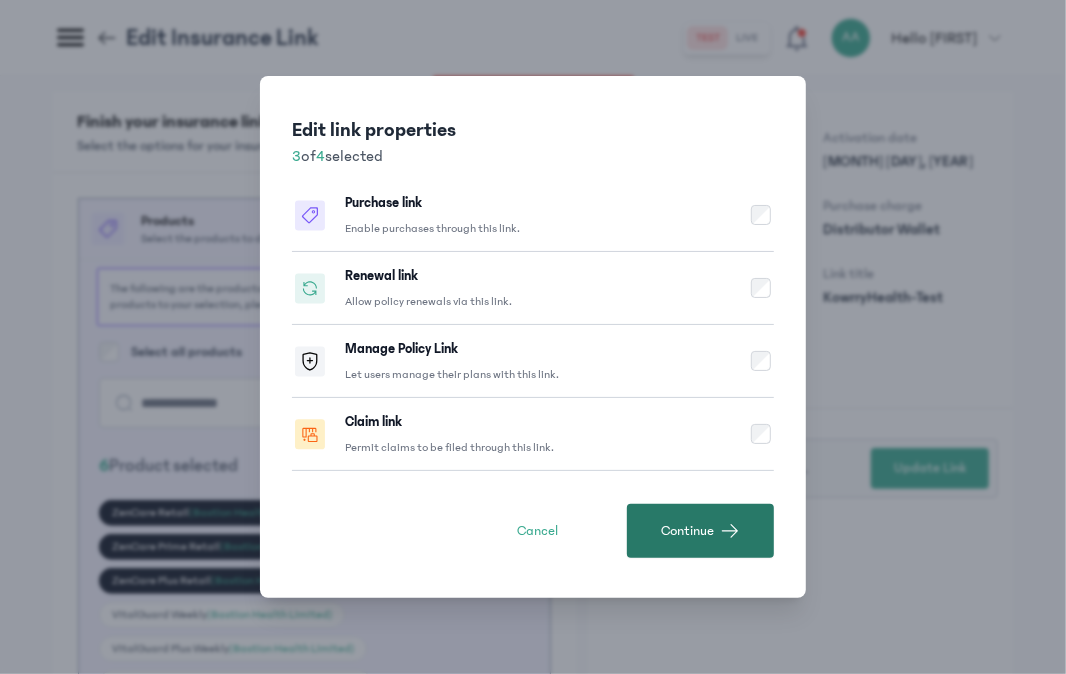 click 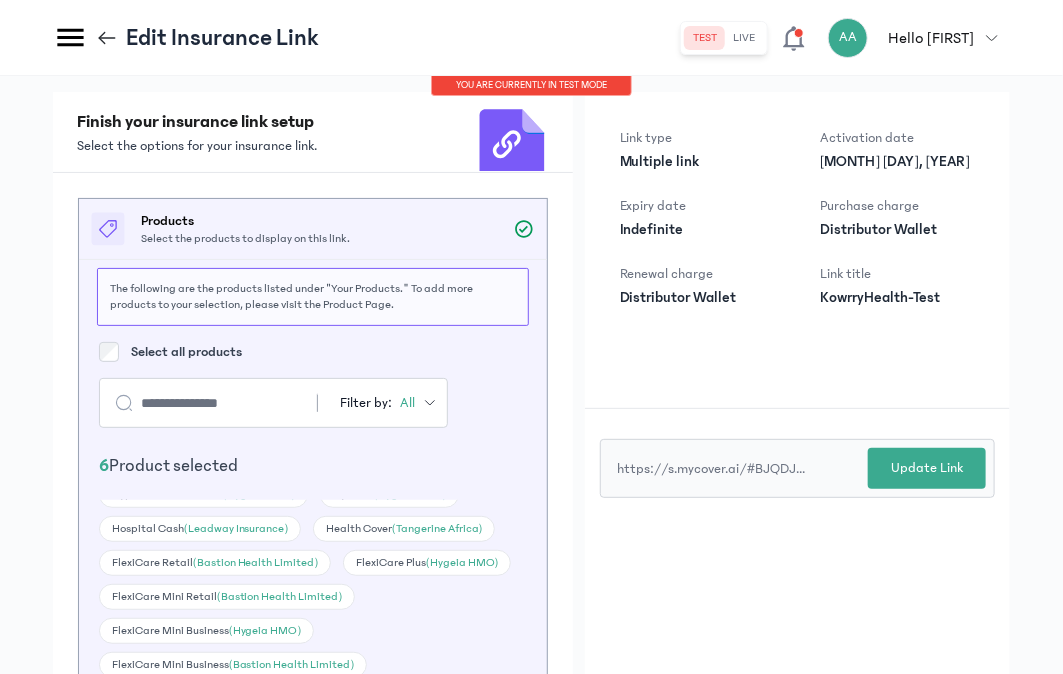 scroll, scrollTop: 578, scrollLeft: 0, axis: vertical 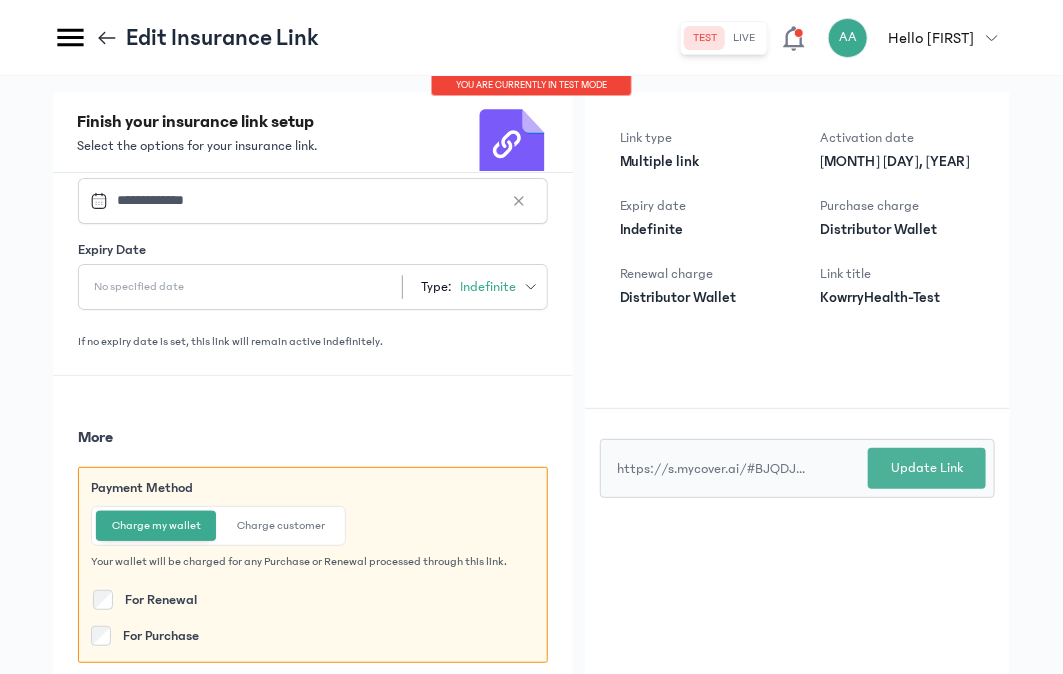click on "Update Link" at bounding box center (927, 468) 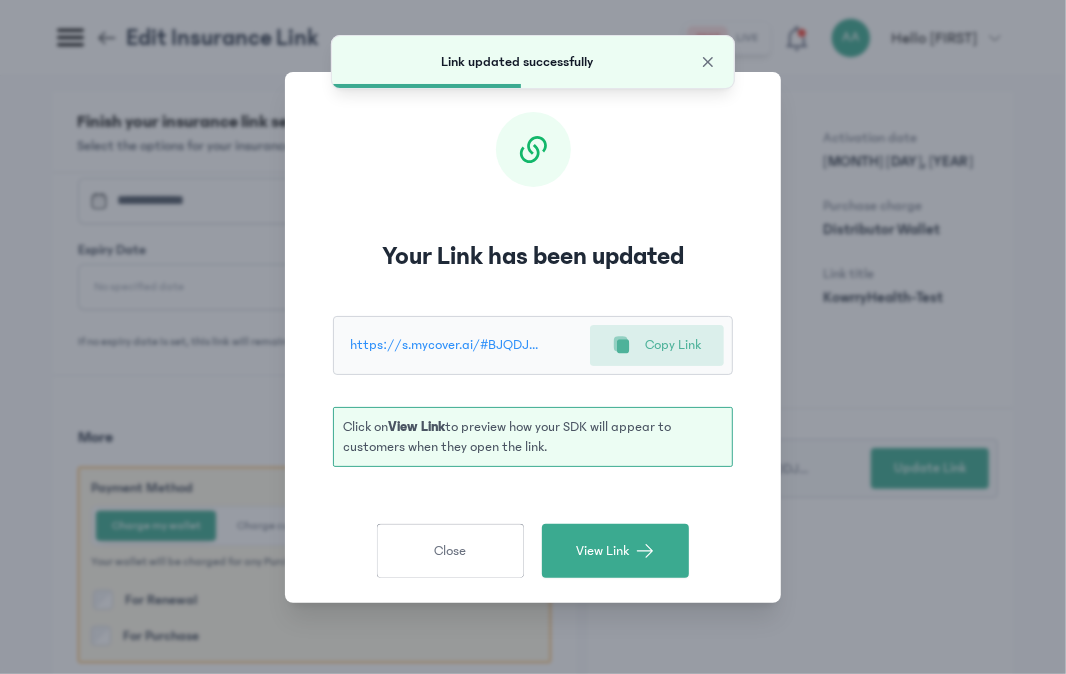 click 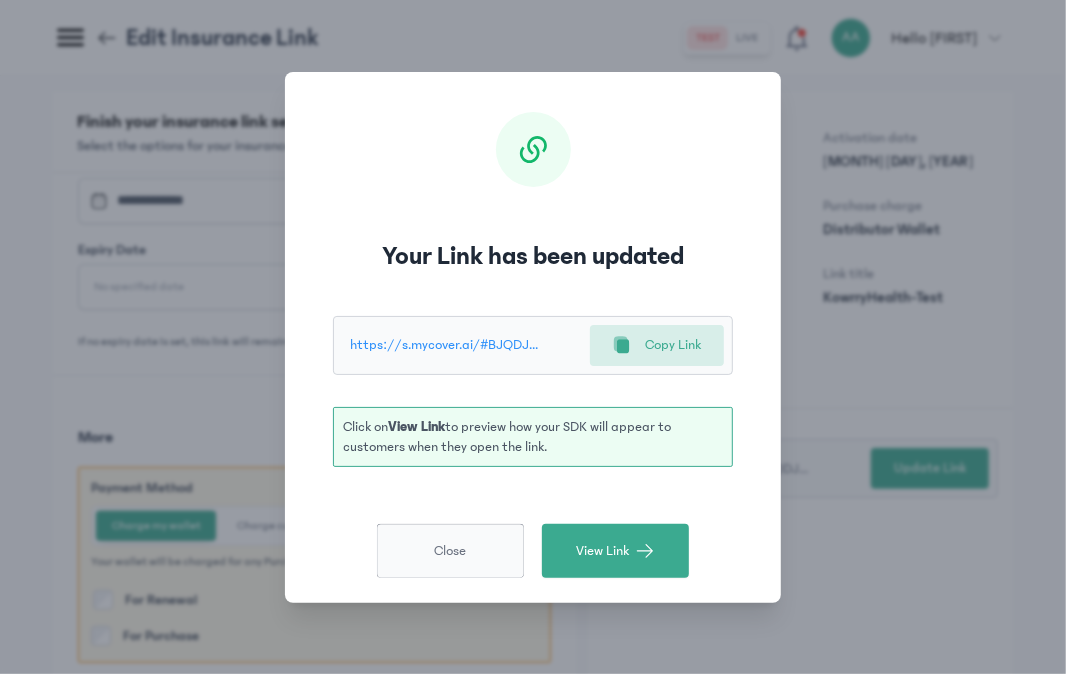 click on "Close" at bounding box center [450, 551] 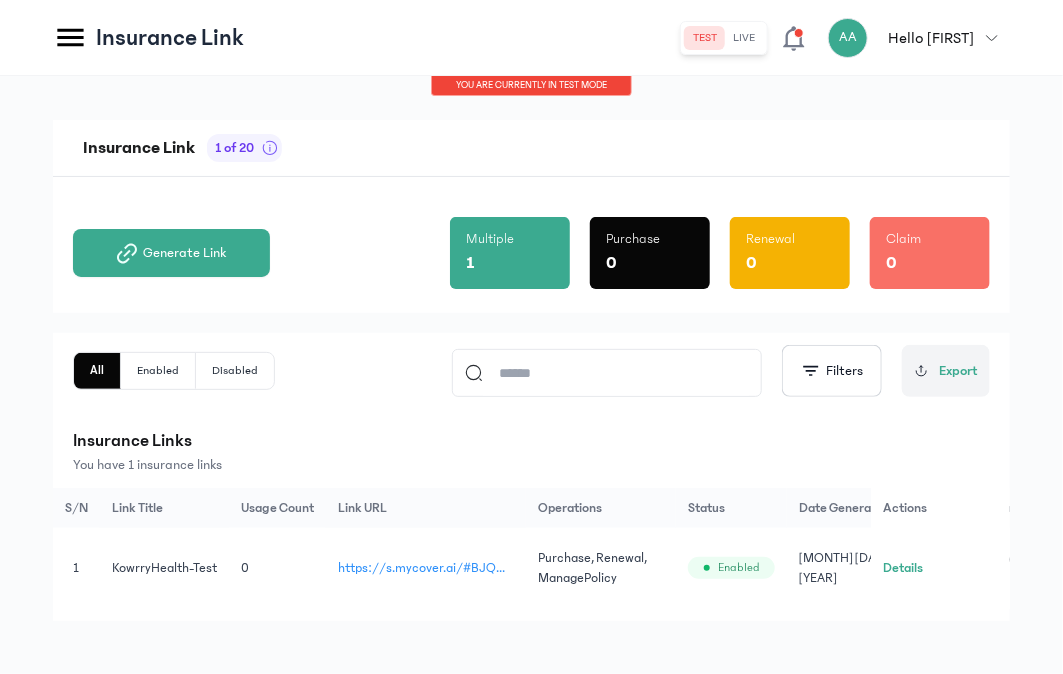 click 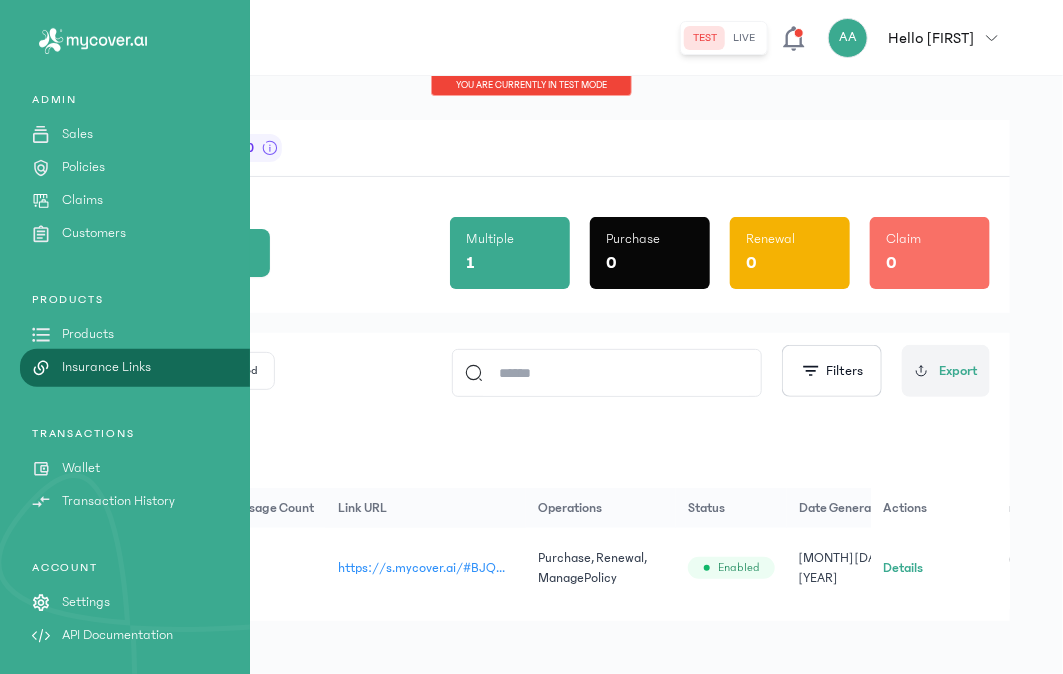 click on "Wallet" at bounding box center [81, 468] 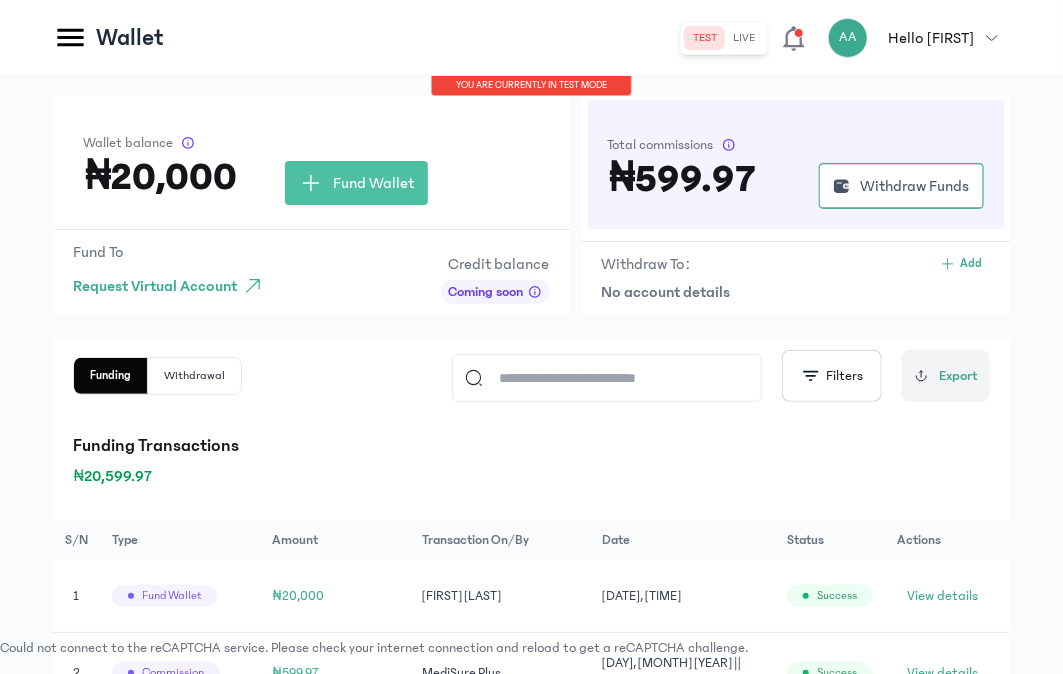 scroll, scrollTop: 0, scrollLeft: 0, axis: both 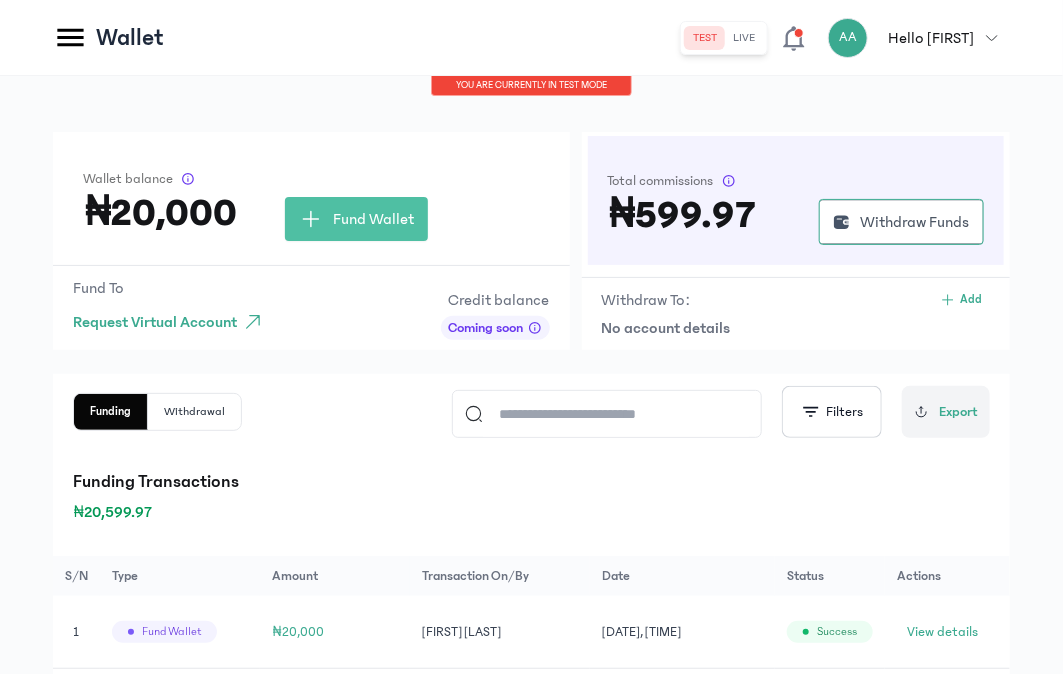click on "You are currently in TEST MODE" at bounding box center [531, 86] 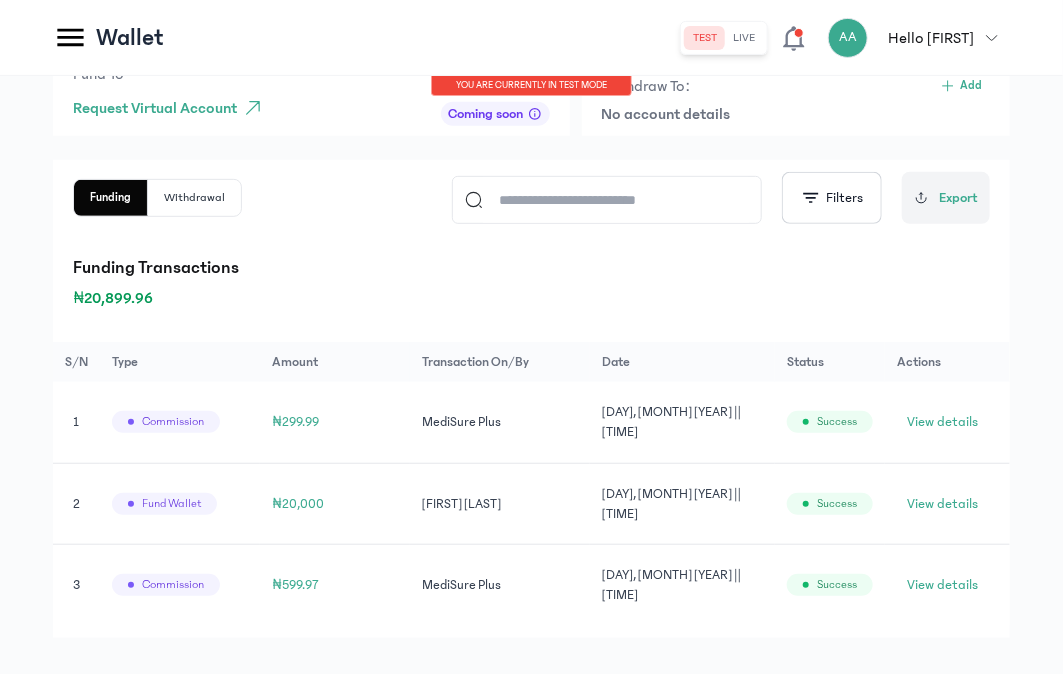 scroll, scrollTop: 0, scrollLeft: 0, axis: both 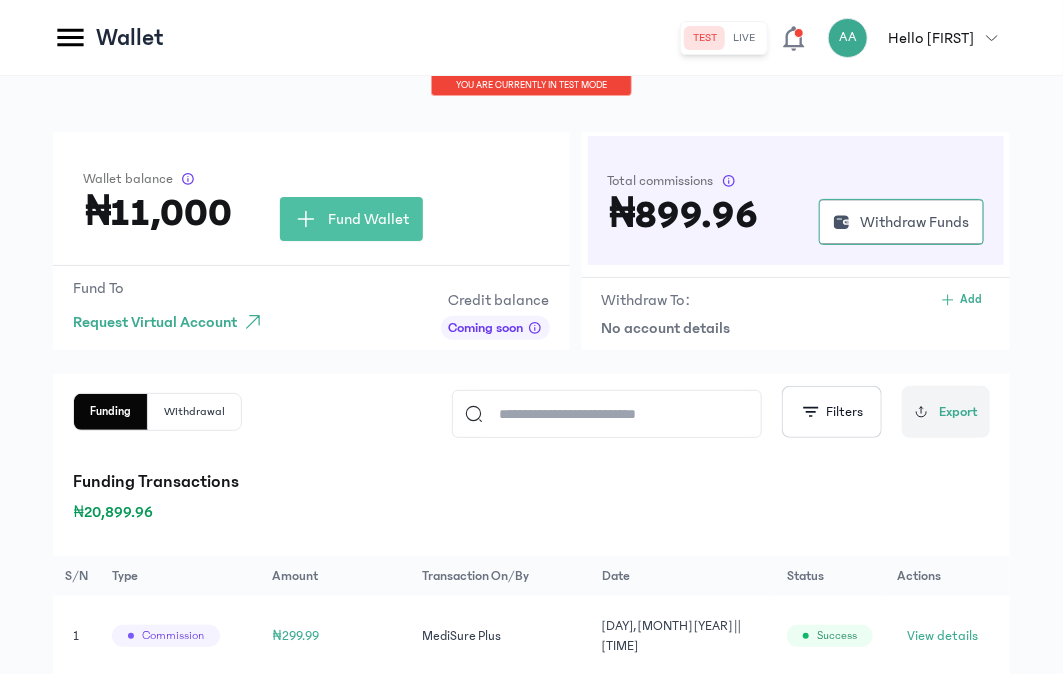 click 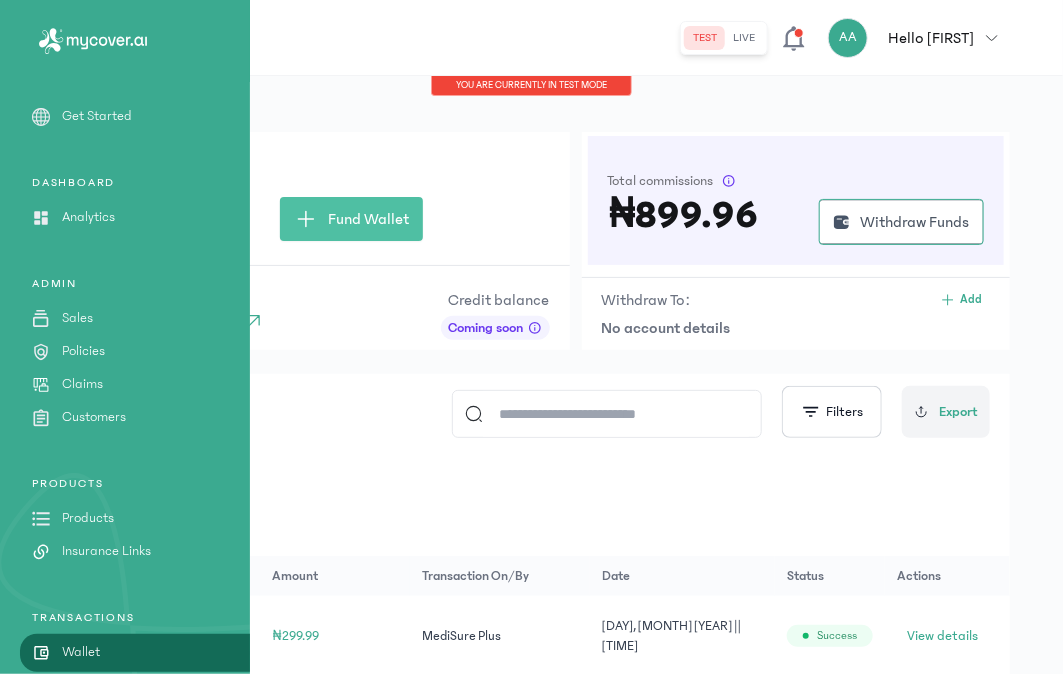 scroll, scrollTop: 58, scrollLeft: 0, axis: vertical 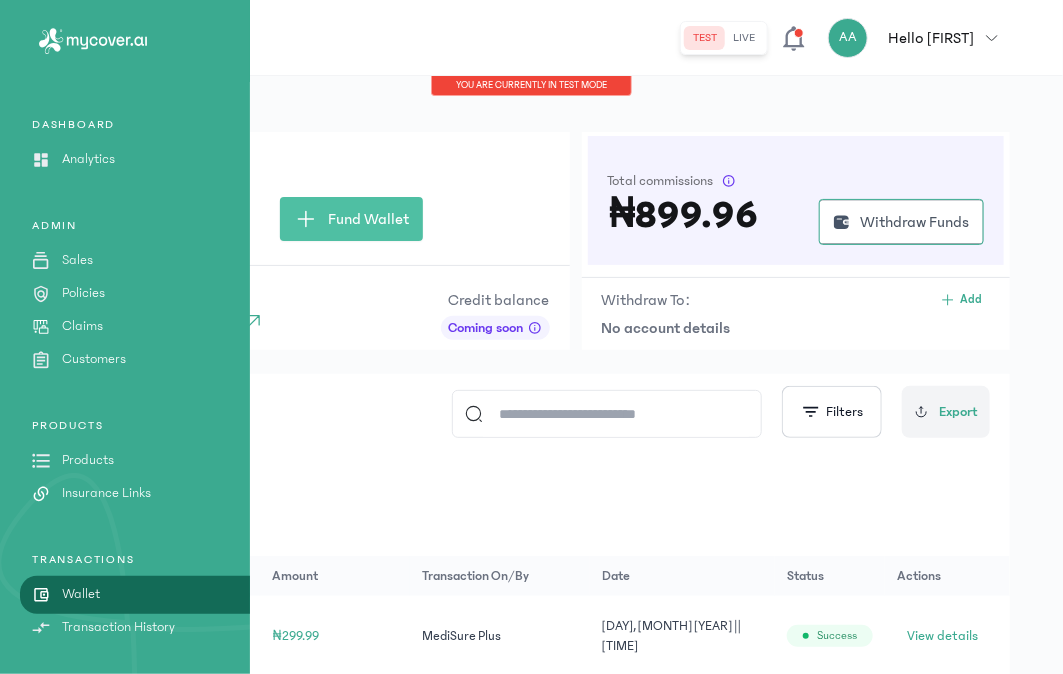 click on "ADMIN
Sales
Policies
Claims
Customers" 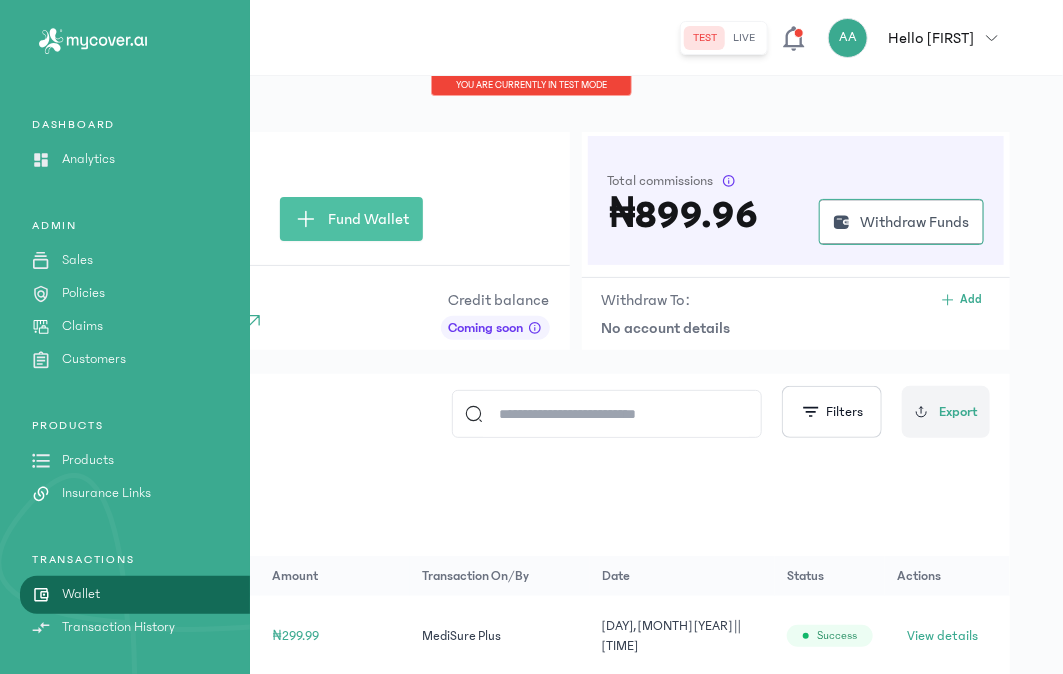 click on "Sales" at bounding box center [77, 260] 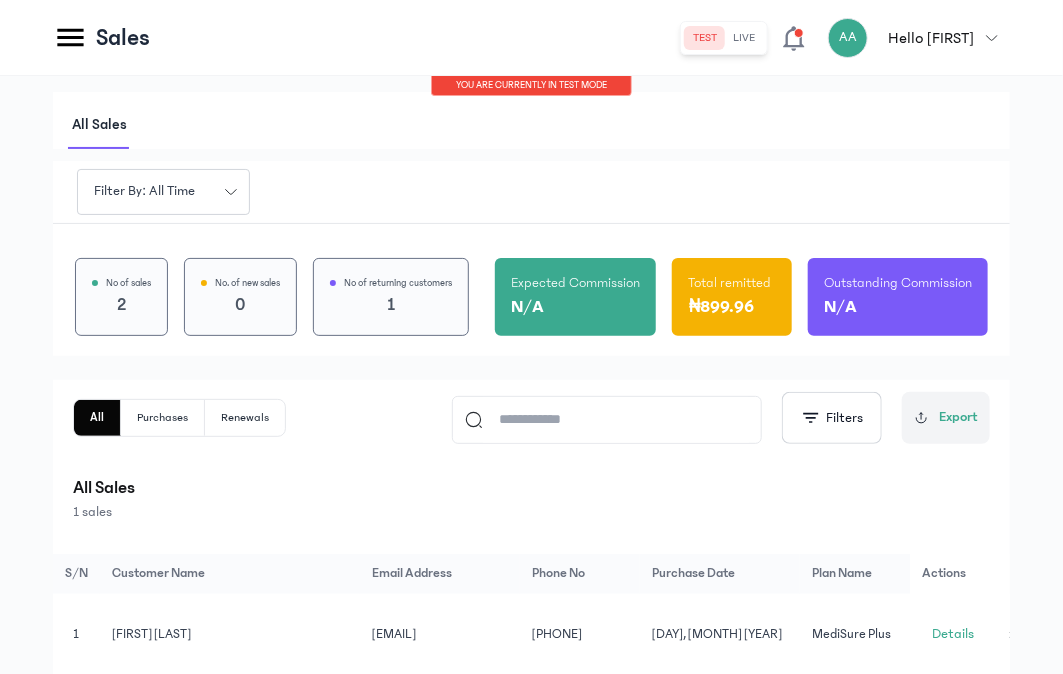 scroll, scrollTop: 1, scrollLeft: 0, axis: vertical 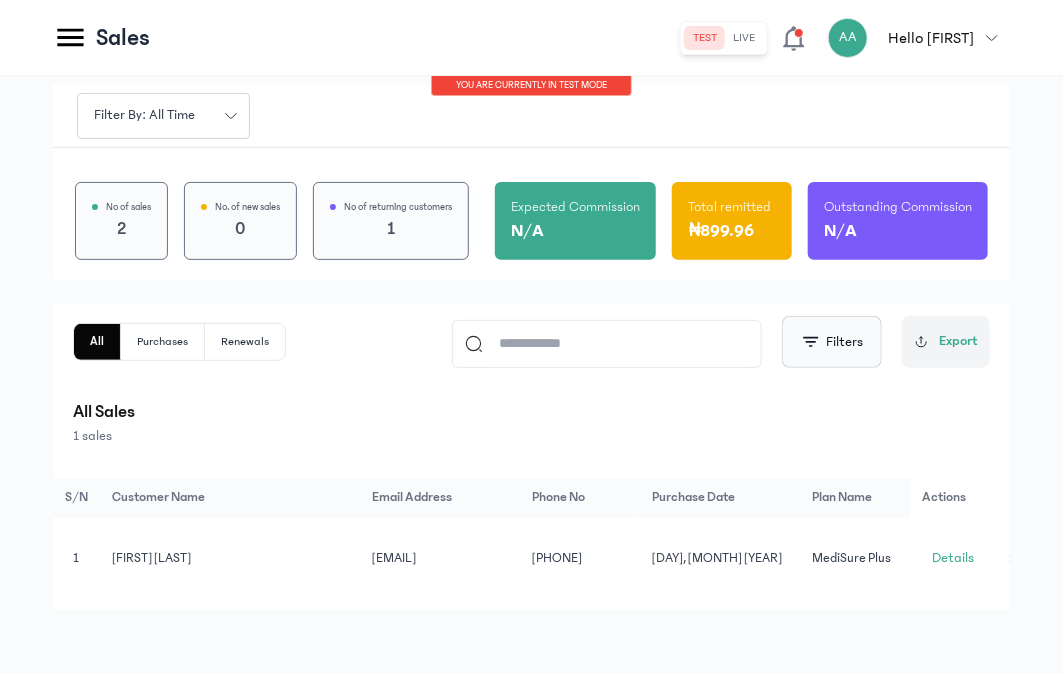 click 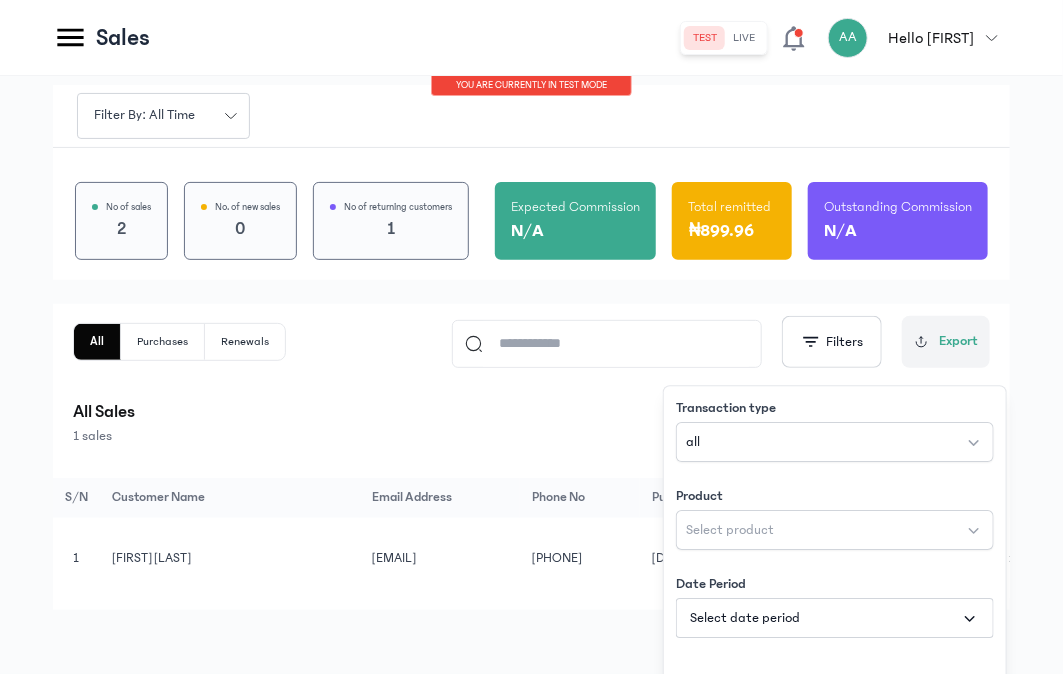 scroll, scrollTop: 174, scrollLeft: 0, axis: vertical 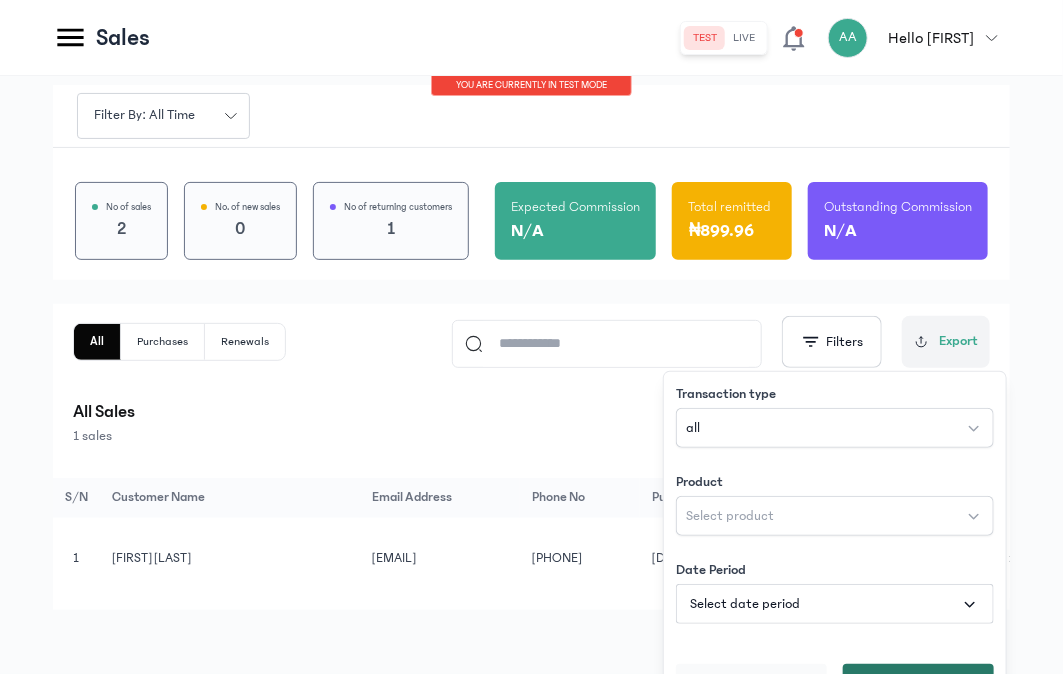 click on "Apply" at bounding box center [918, 684] 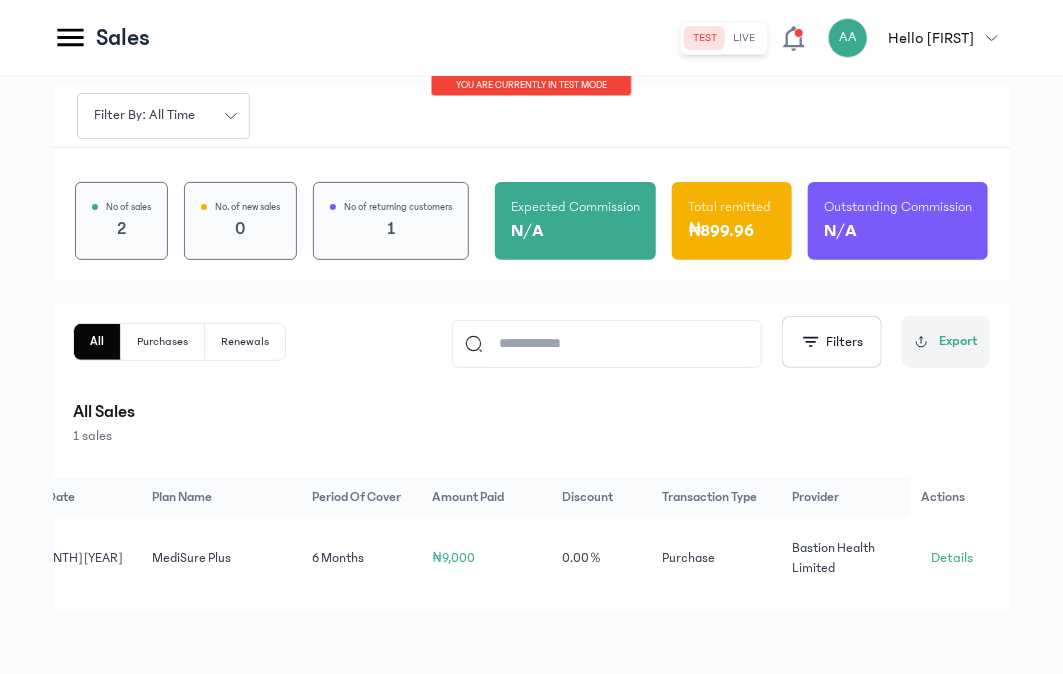 scroll, scrollTop: 0, scrollLeft: 0, axis: both 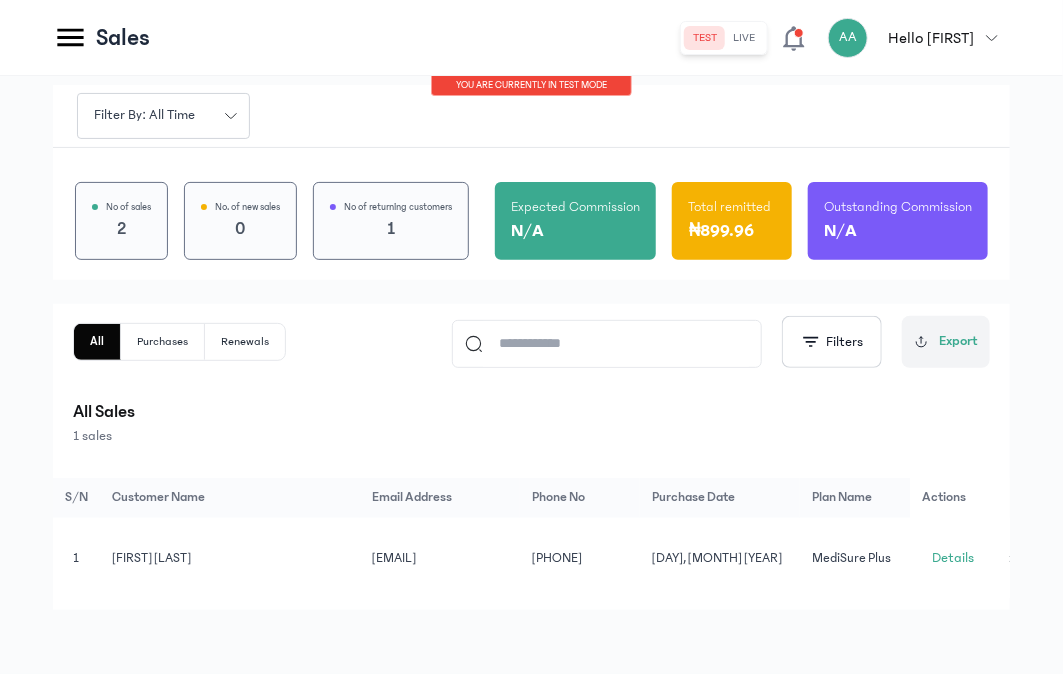 click on "Purchases" 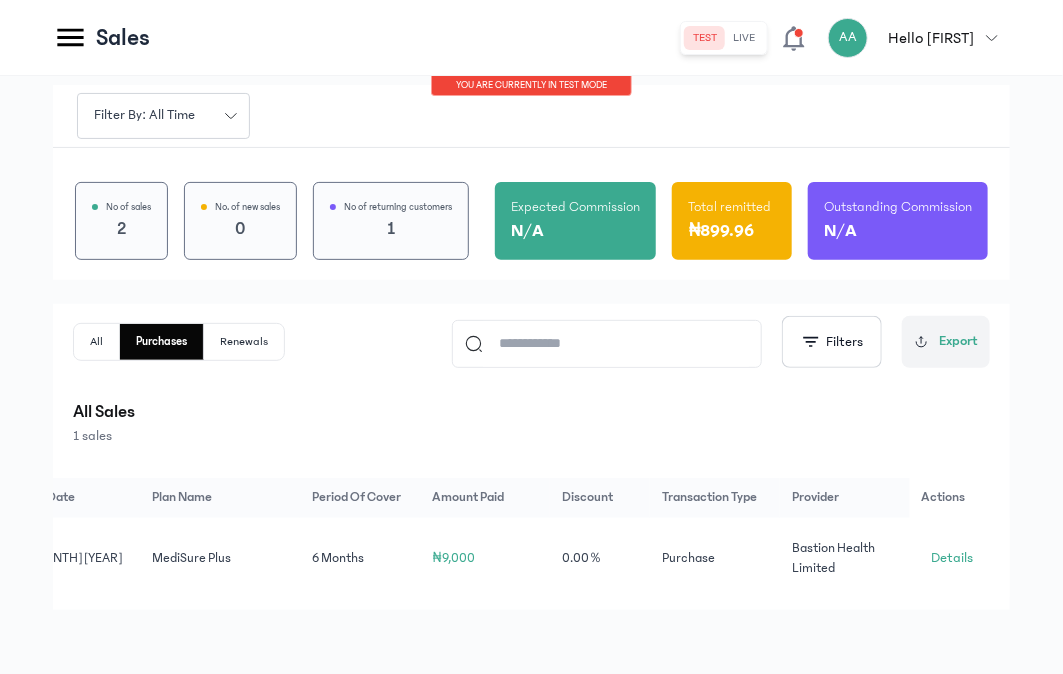 scroll, scrollTop: 0, scrollLeft: 693, axis: horizontal 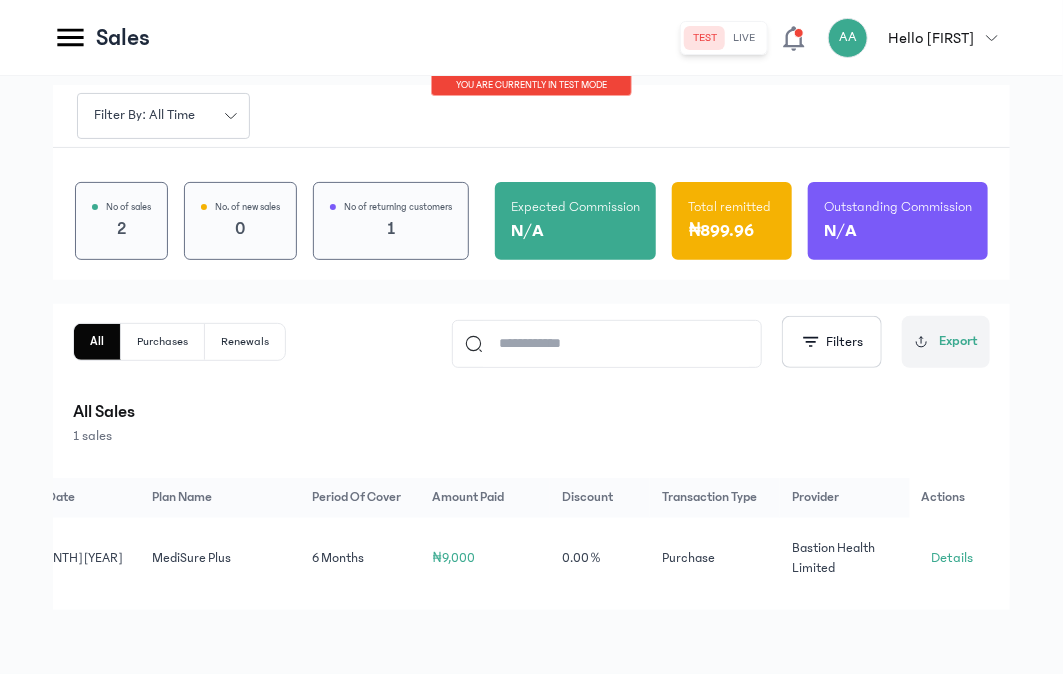click on "2" at bounding box center (121, 229) 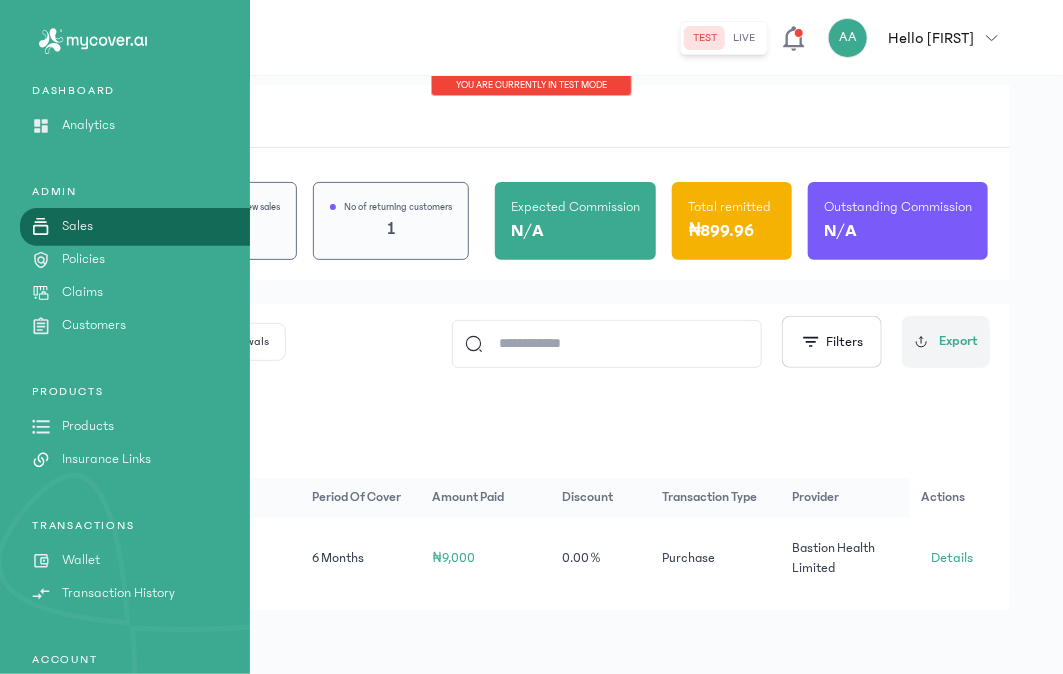 scroll, scrollTop: 94, scrollLeft: 0, axis: vertical 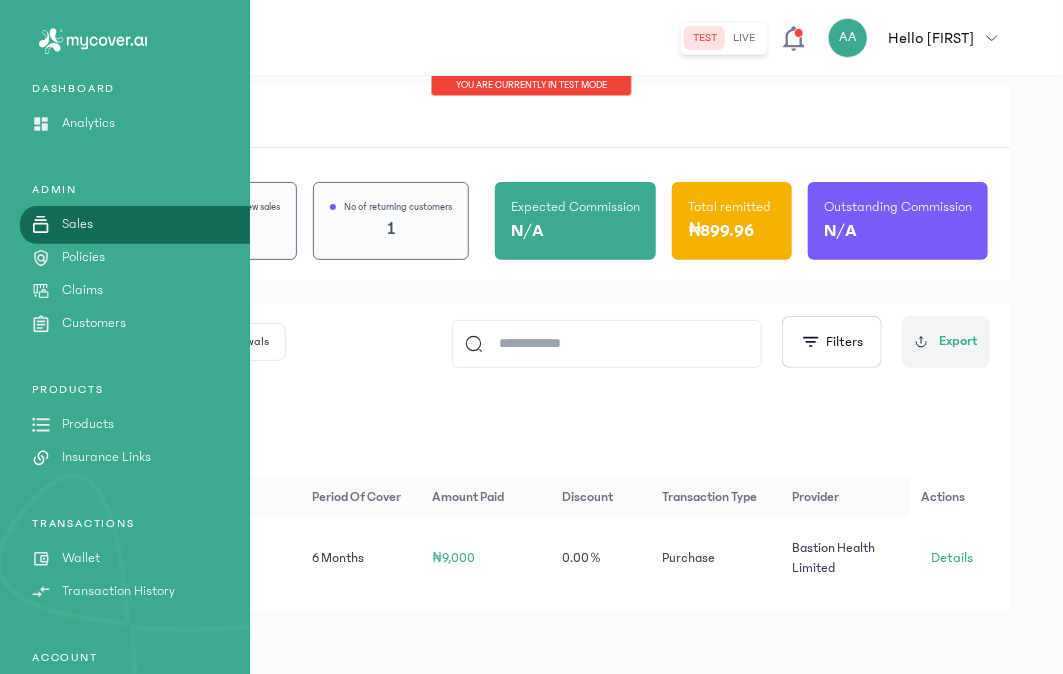 click on "Customers" at bounding box center [94, 323] 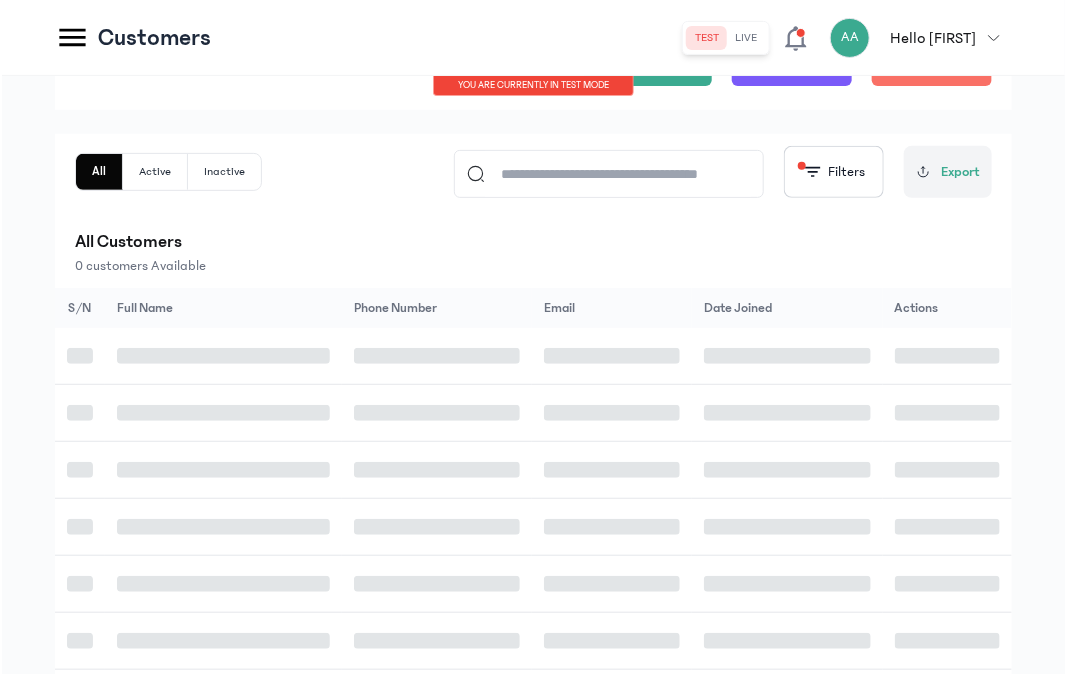scroll, scrollTop: 0, scrollLeft: 0, axis: both 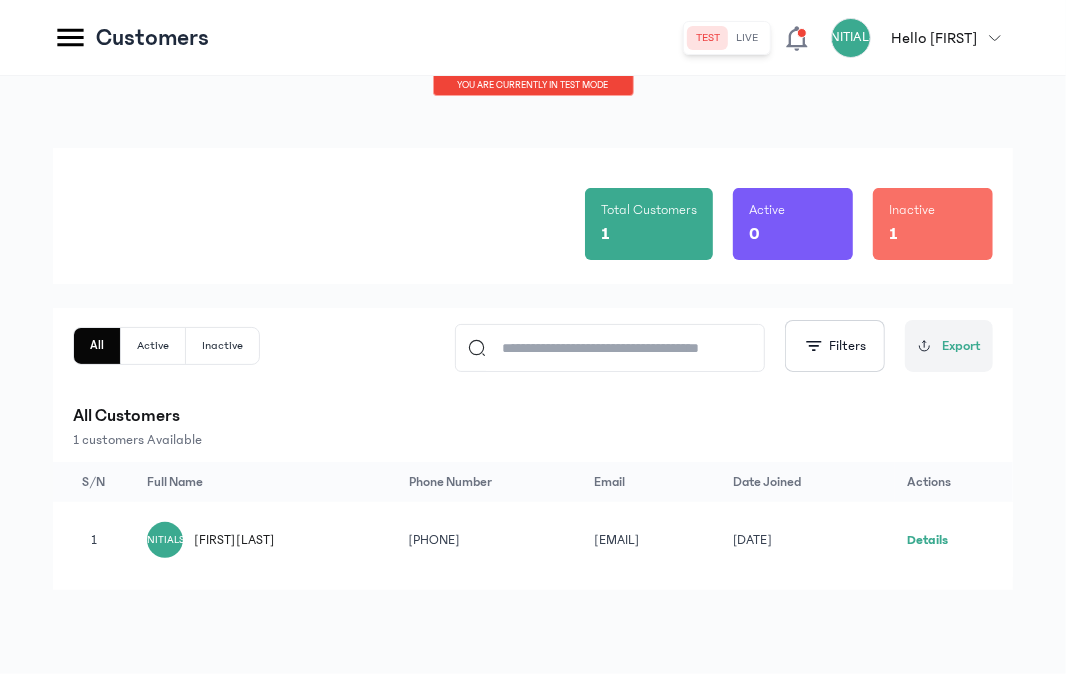 click 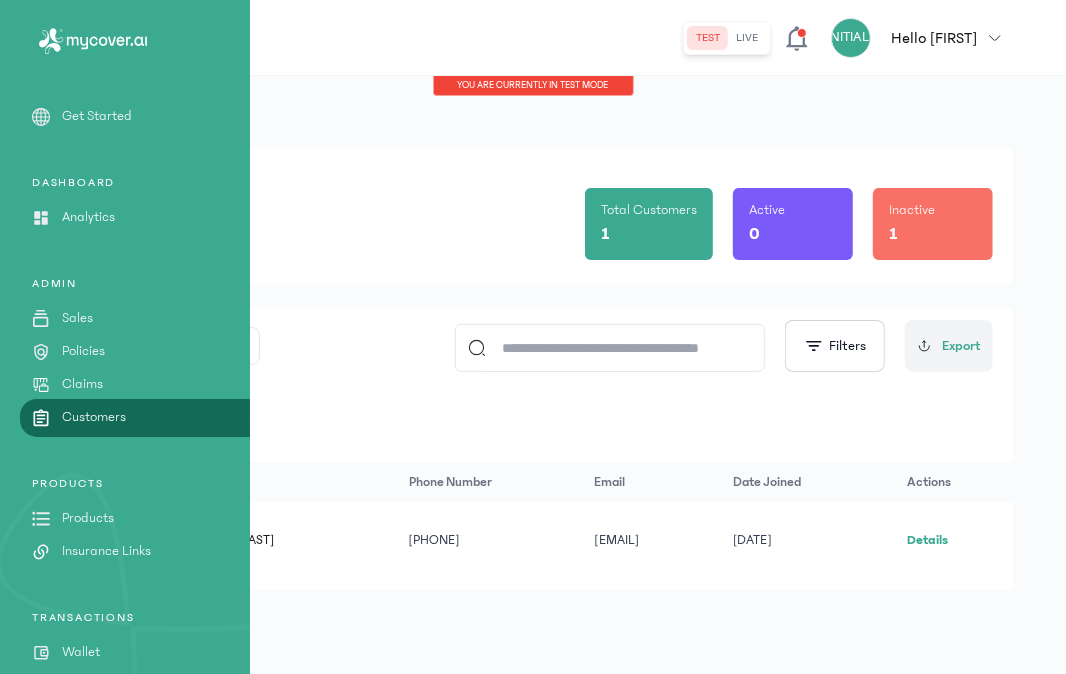 click on "Policies" at bounding box center (83, 351) 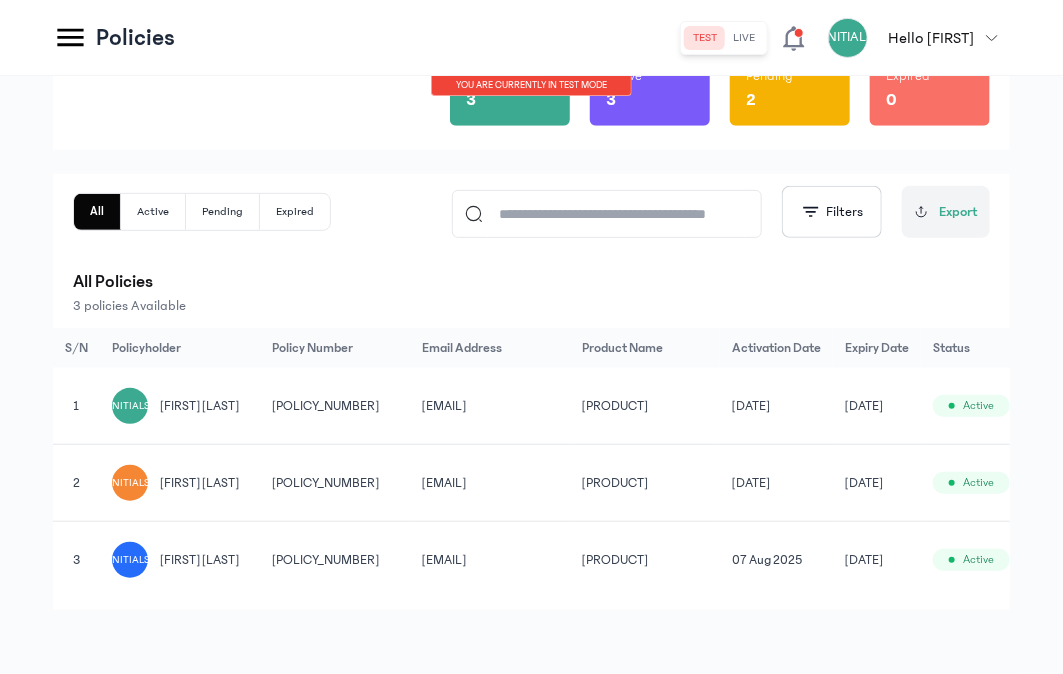 scroll, scrollTop: 213, scrollLeft: 0, axis: vertical 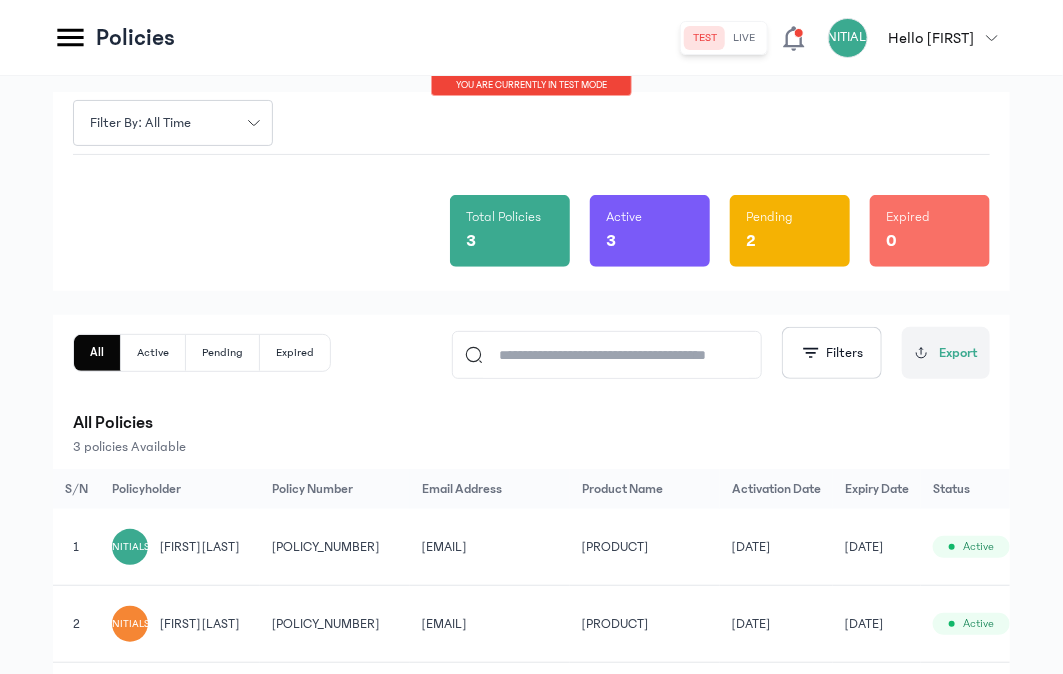 click on "3" at bounding box center [650, 241] 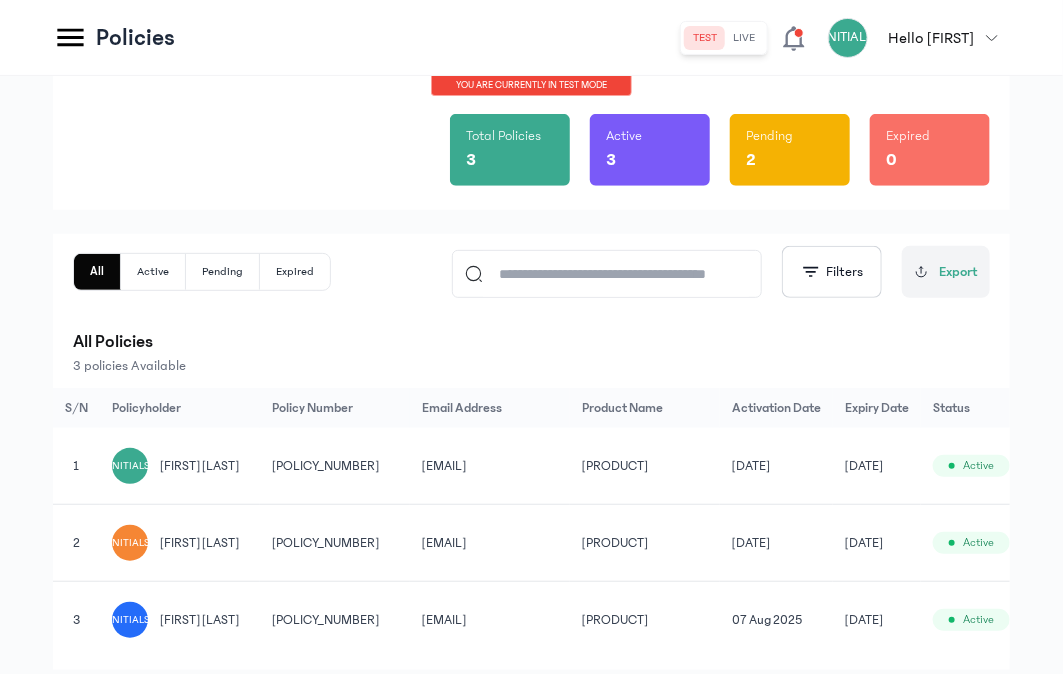 scroll, scrollTop: 140, scrollLeft: 0, axis: vertical 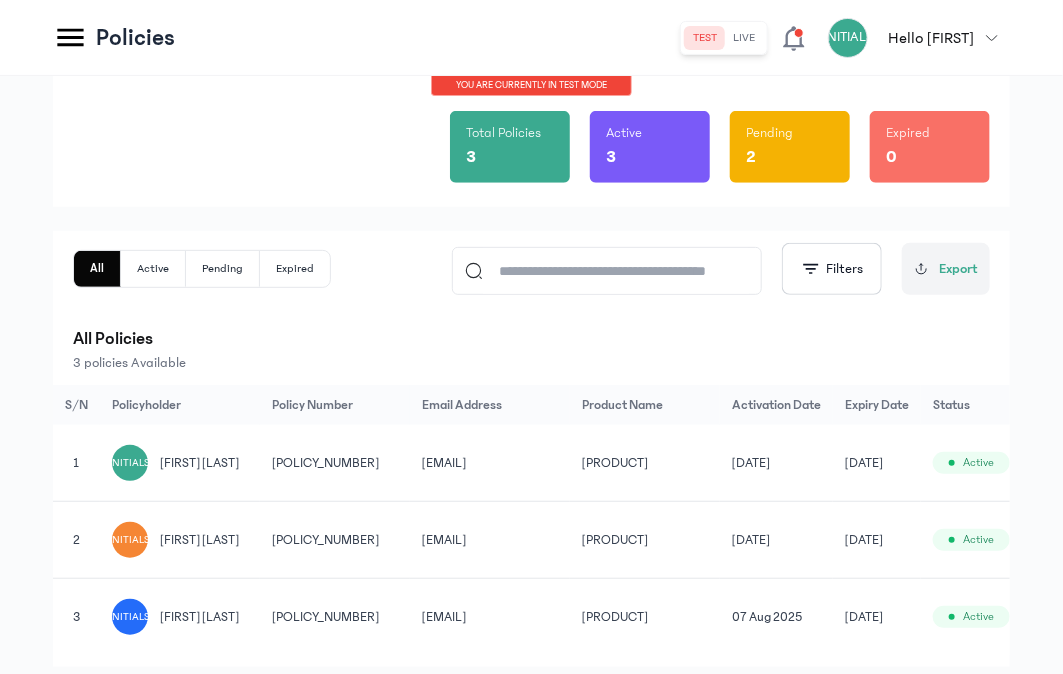 click on "Pending" 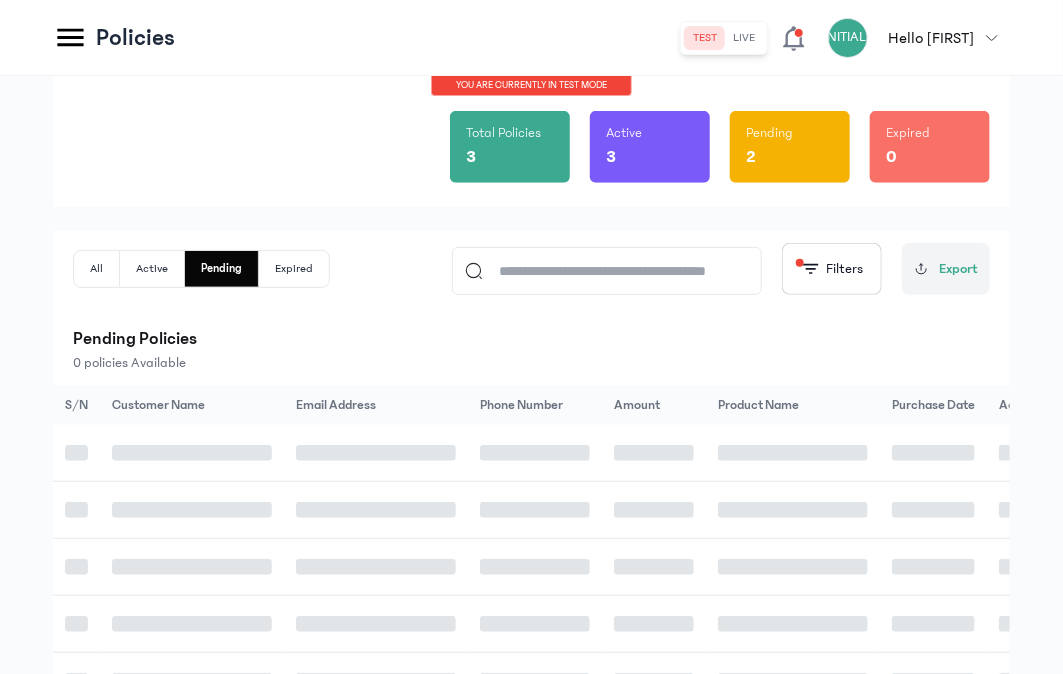 scroll, scrollTop: 118, scrollLeft: 0, axis: vertical 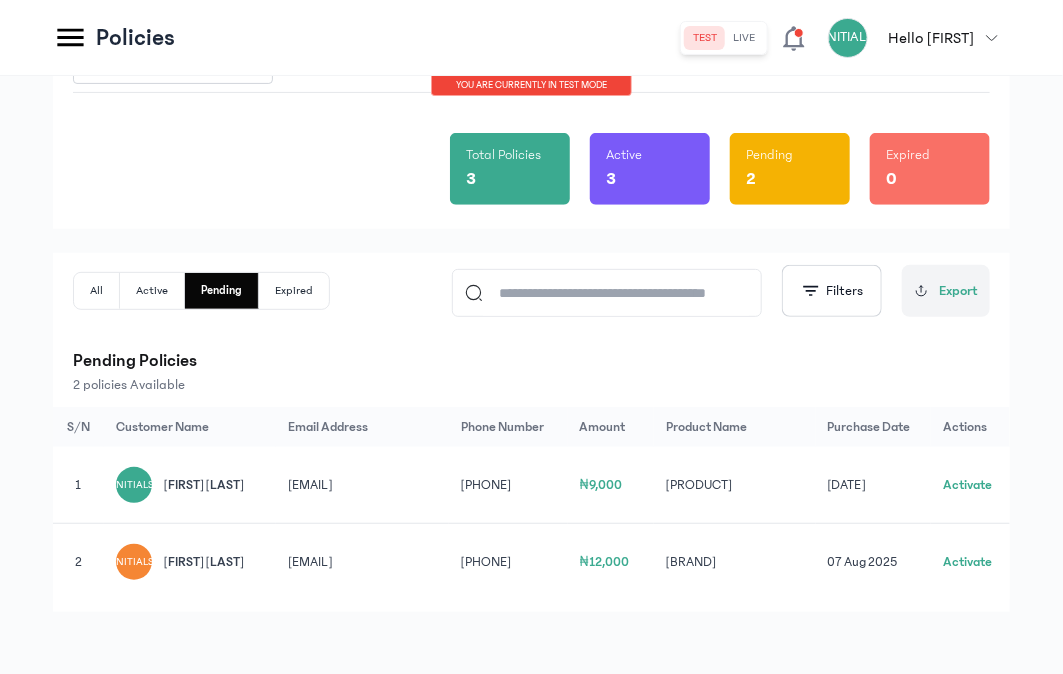 click on "[PRODUCT]" 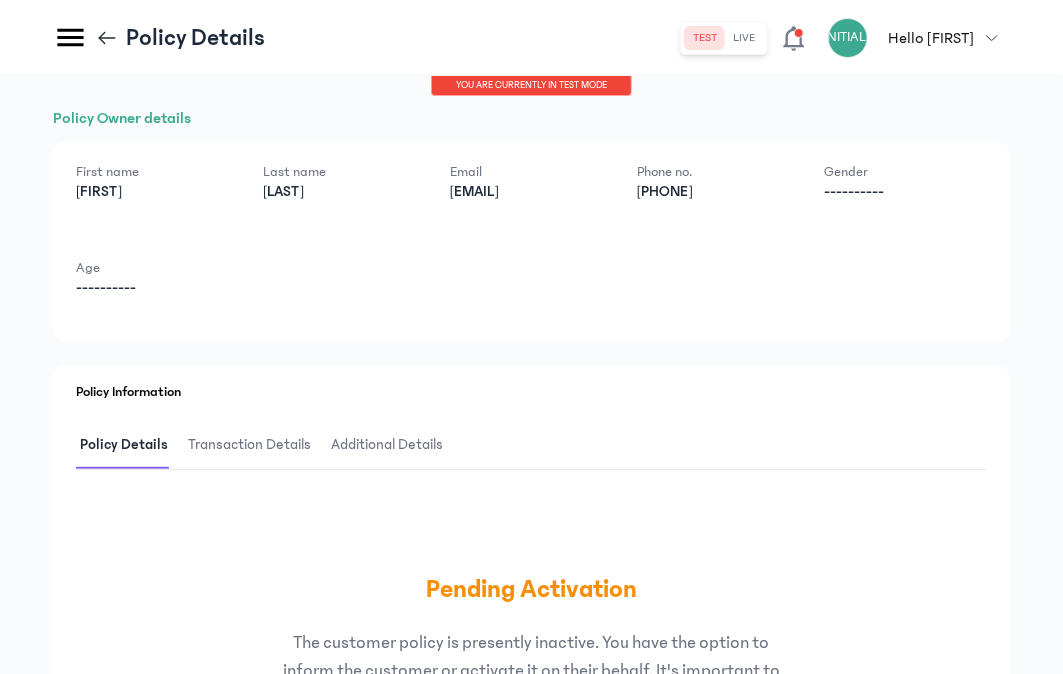 scroll, scrollTop: 0, scrollLeft: 0, axis: both 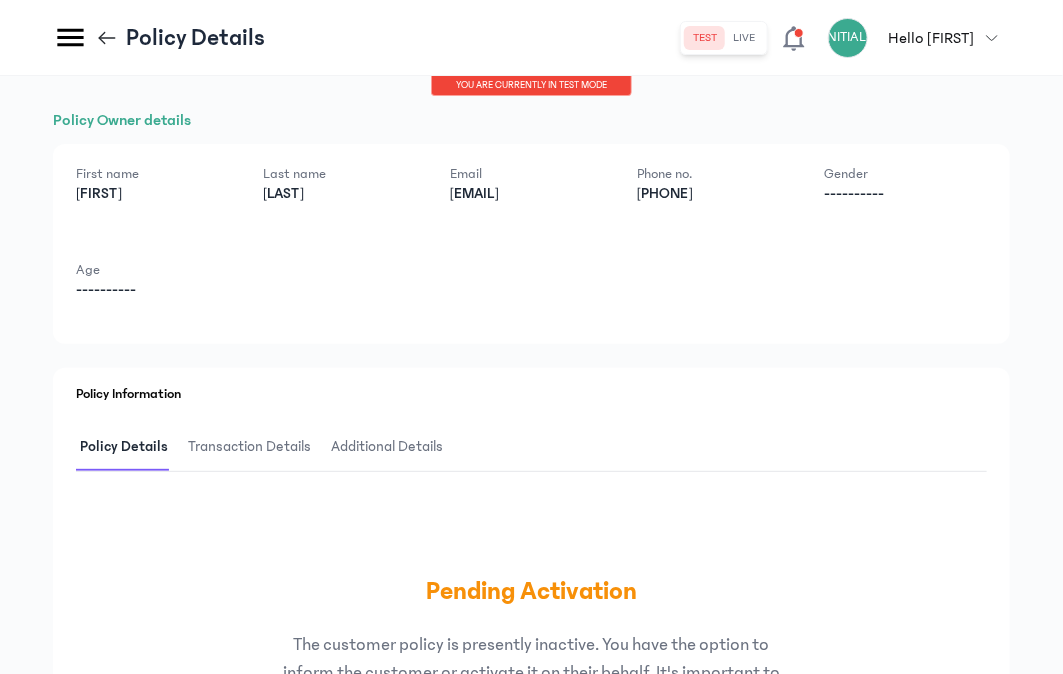 click 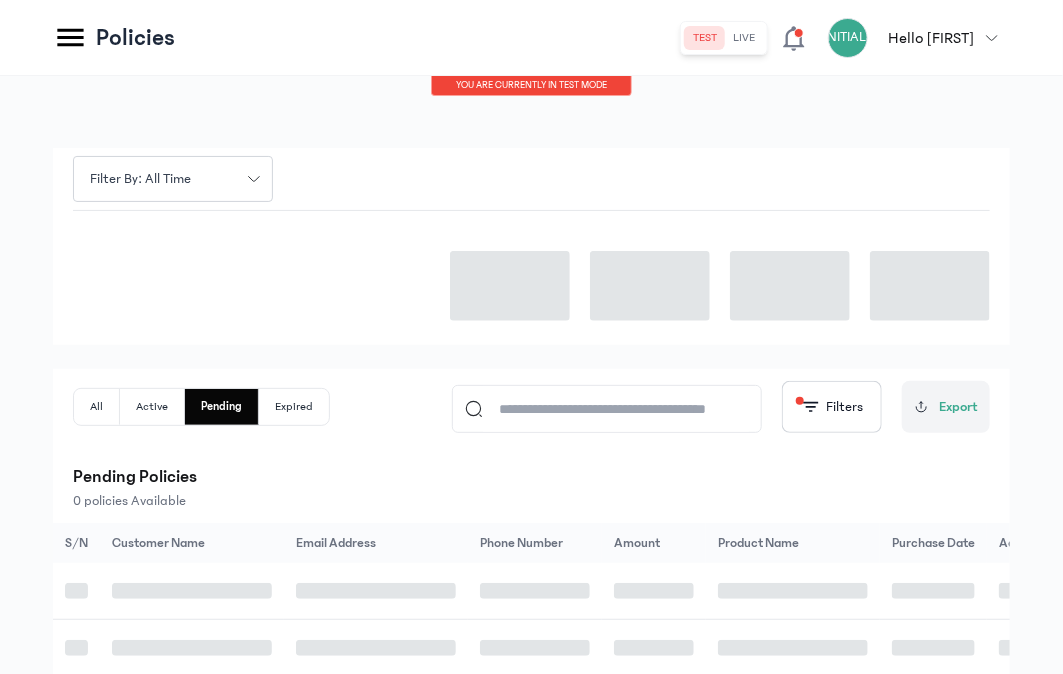 scroll, scrollTop: 118, scrollLeft: 0, axis: vertical 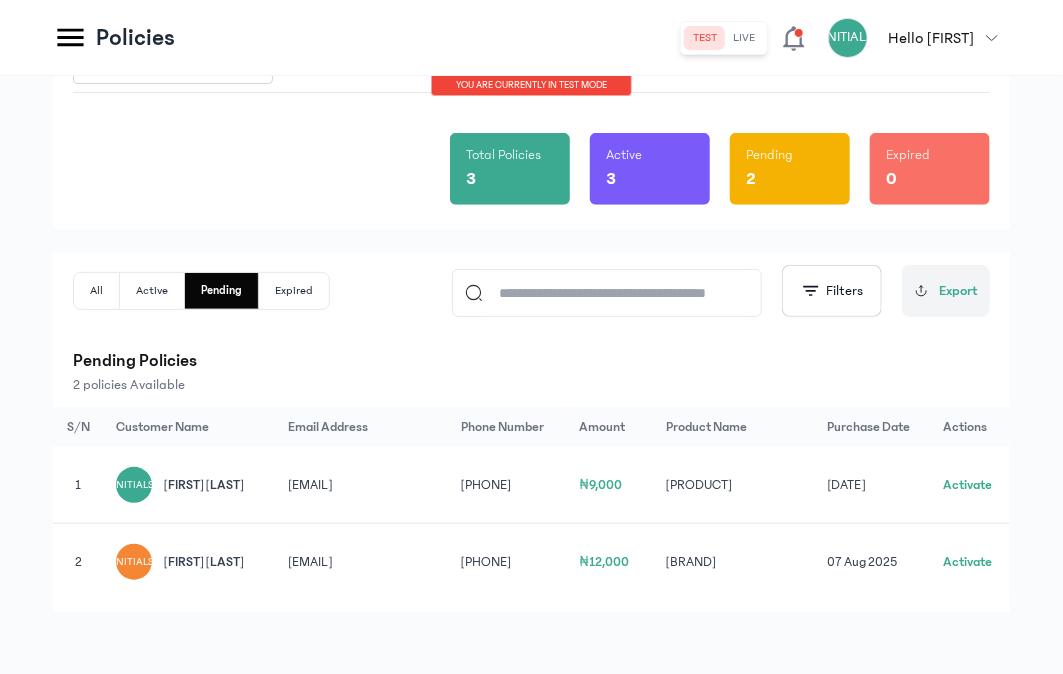click on "All" 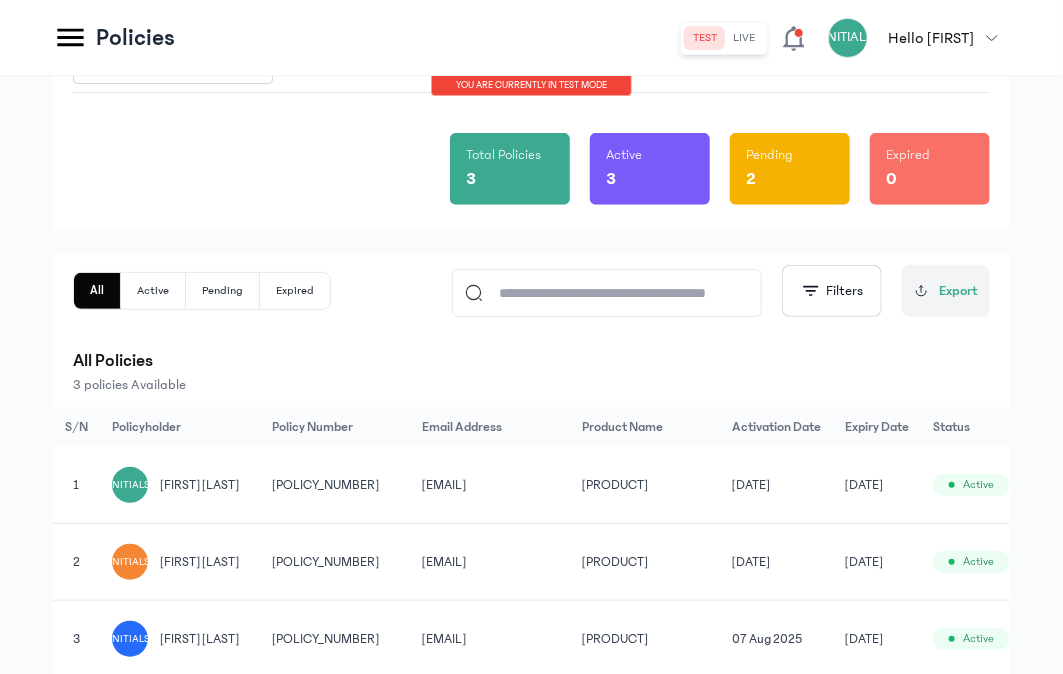 scroll, scrollTop: 213, scrollLeft: 0, axis: vertical 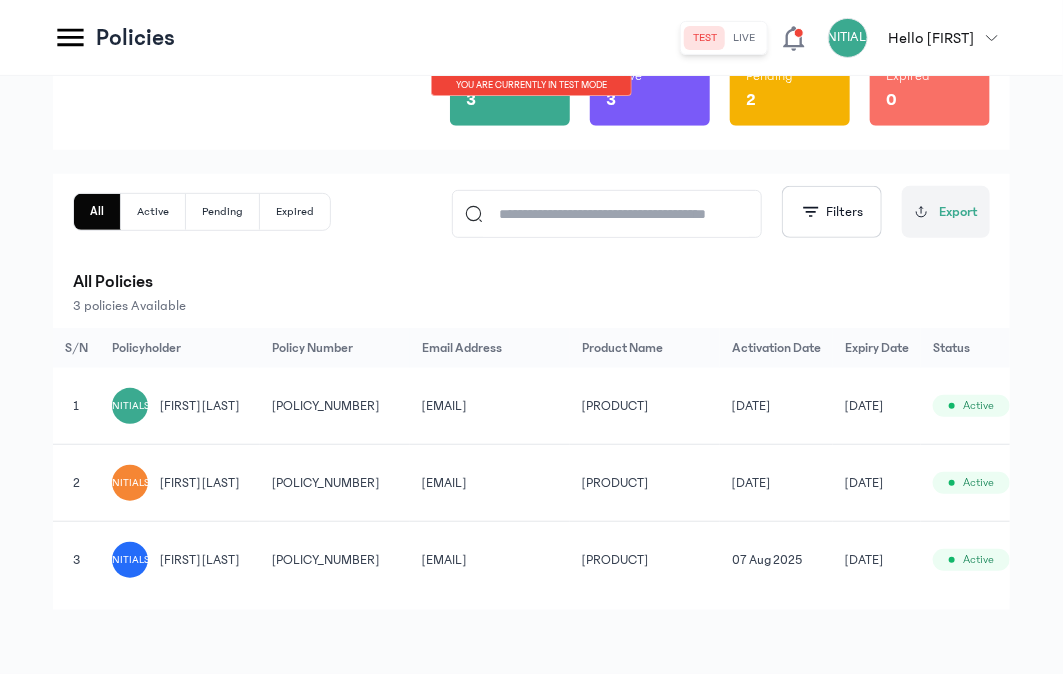 click on "Pending" 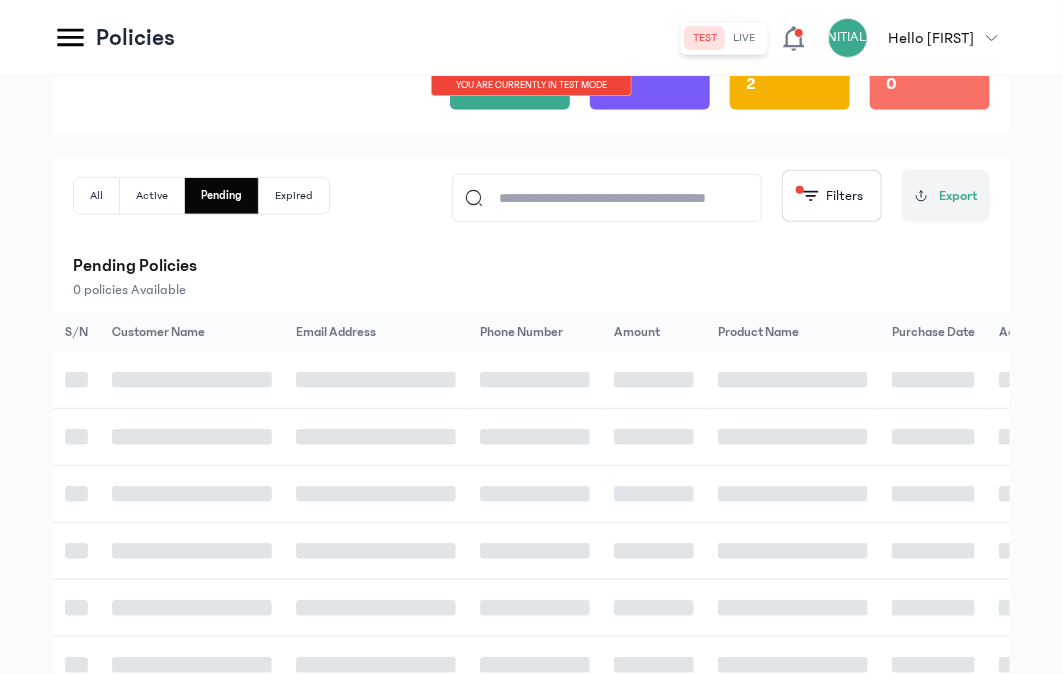 scroll, scrollTop: 118, scrollLeft: 0, axis: vertical 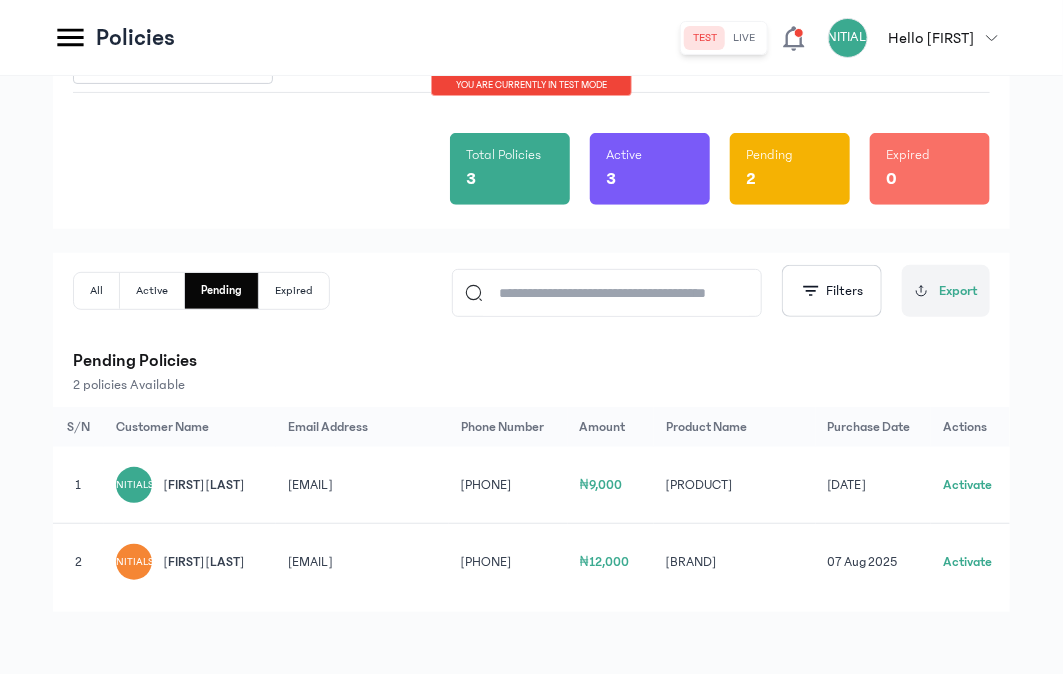 click on "[EMAIL]" 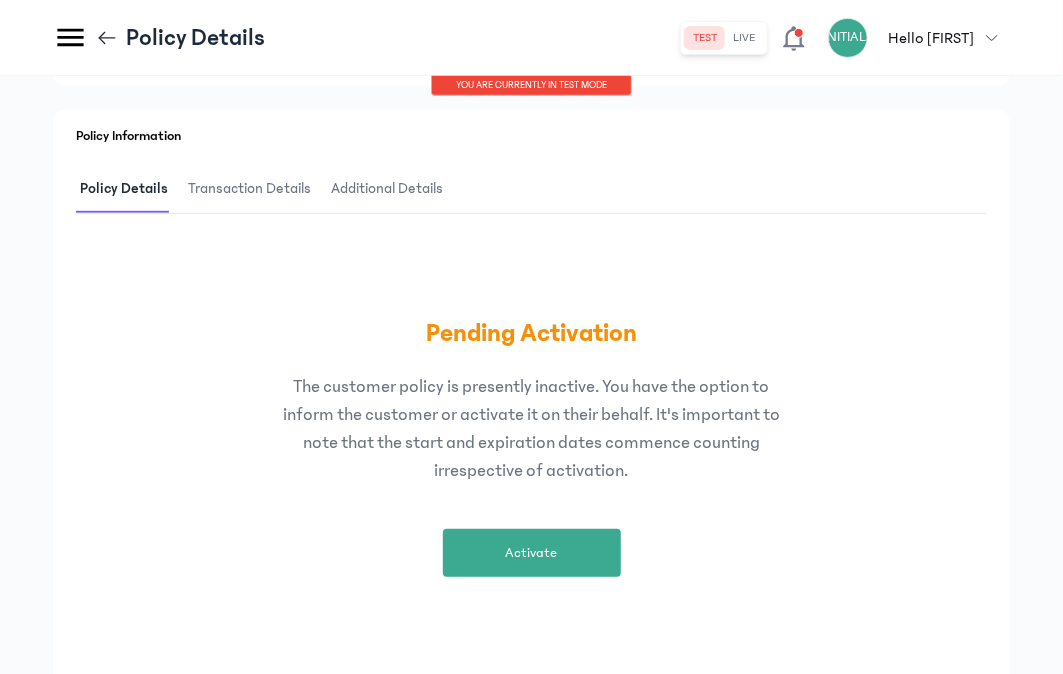 scroll, scrollTop: 340, scrollLeft: 0, axis: vertical 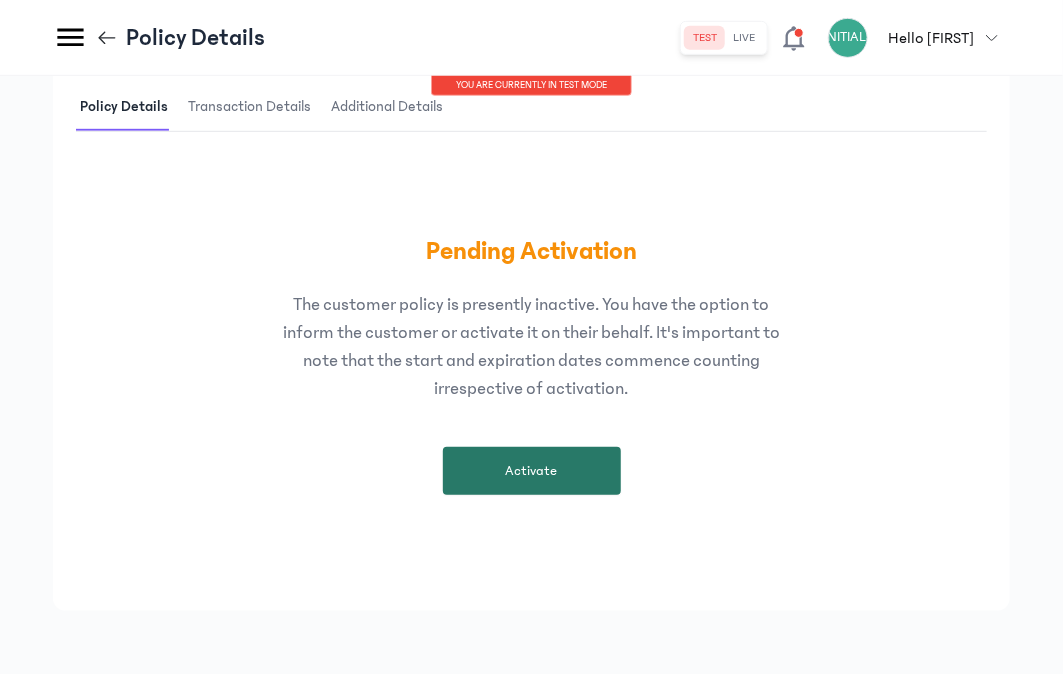 click on "Activate" 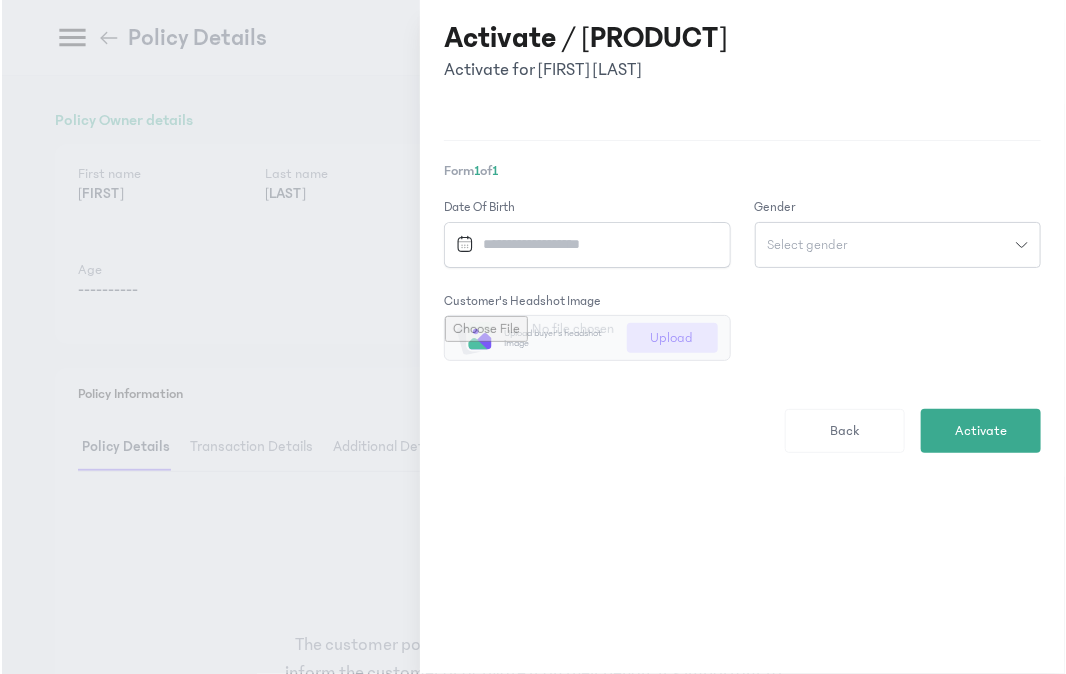 scroll, scrollTop: 0, scrollLeft: 0, axis: both 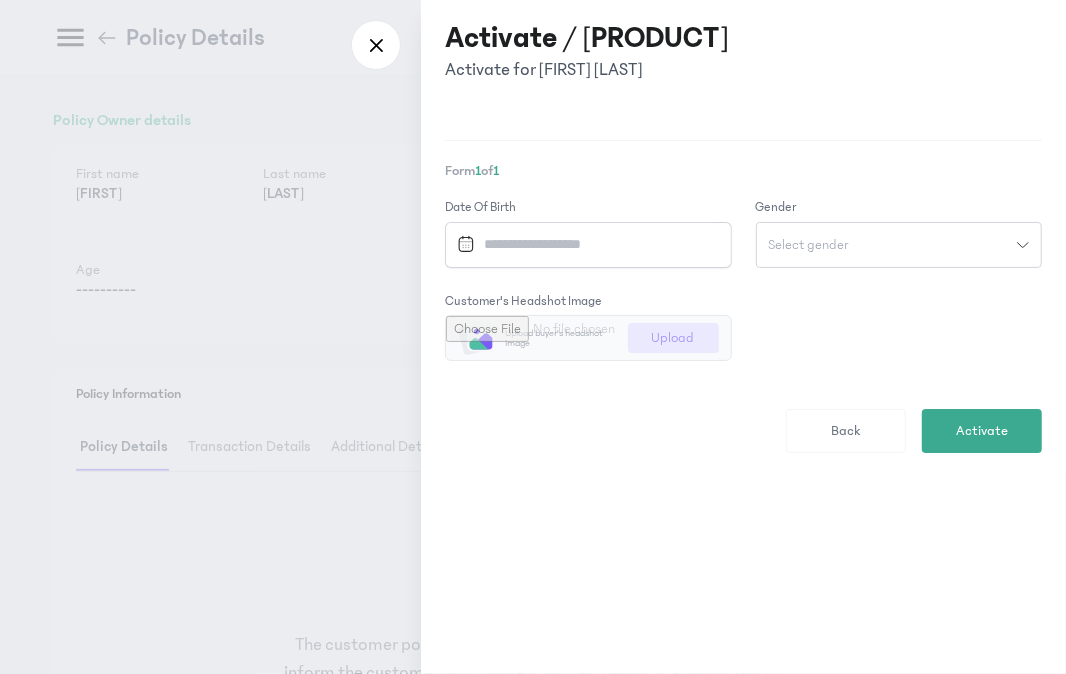 click at bounding box center (581, 244) 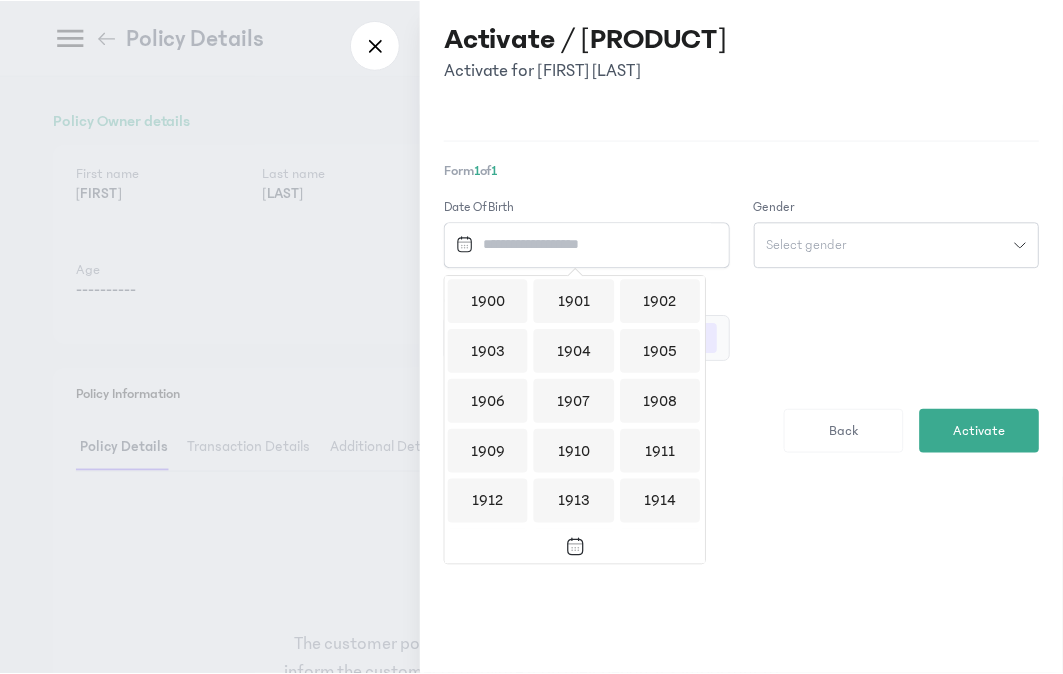 scroll, scrollTop: 1938, scrollLeft: 0, axis: vertical 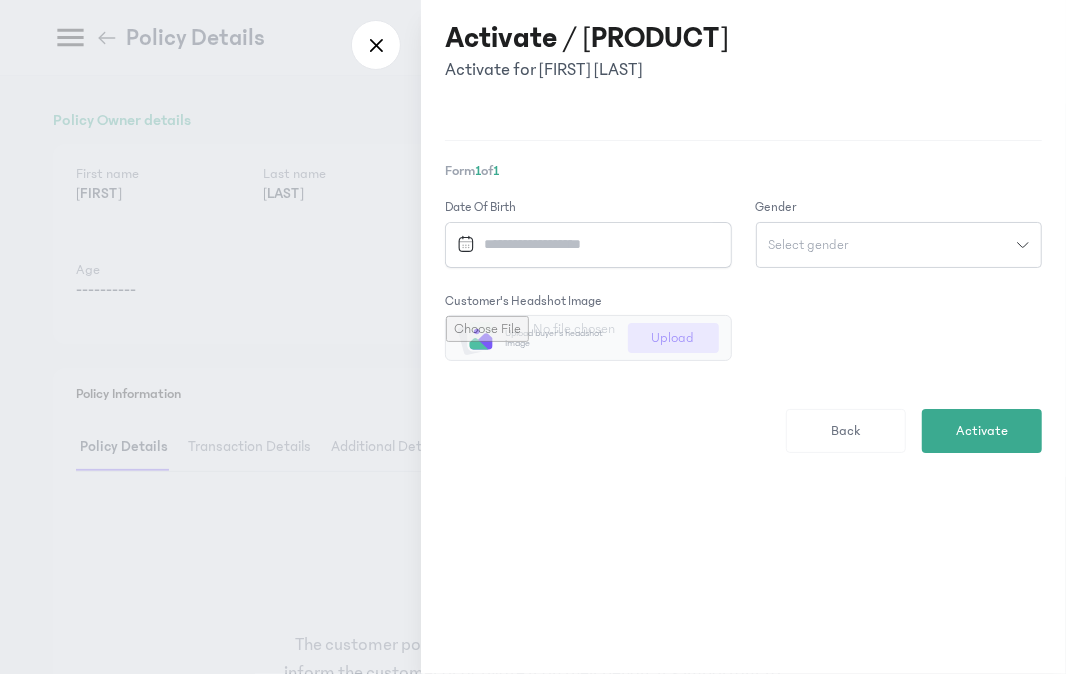 click on "Activate / [PRODUCT] Activate for [FIRST] [LAST]" at bounding box center [743, 52] 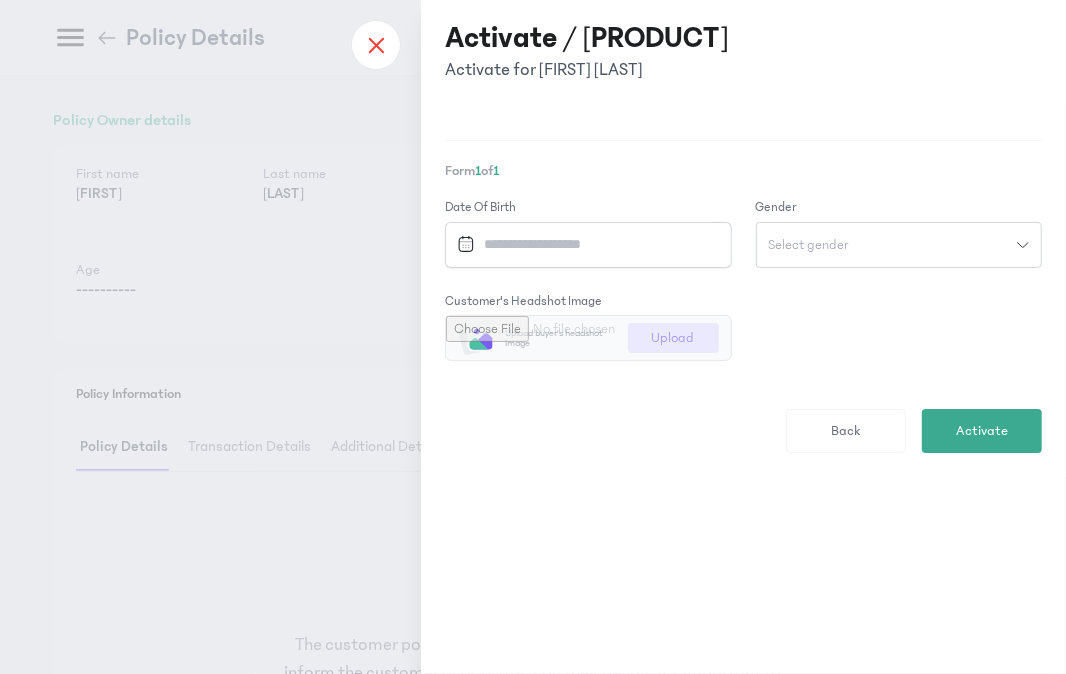 click 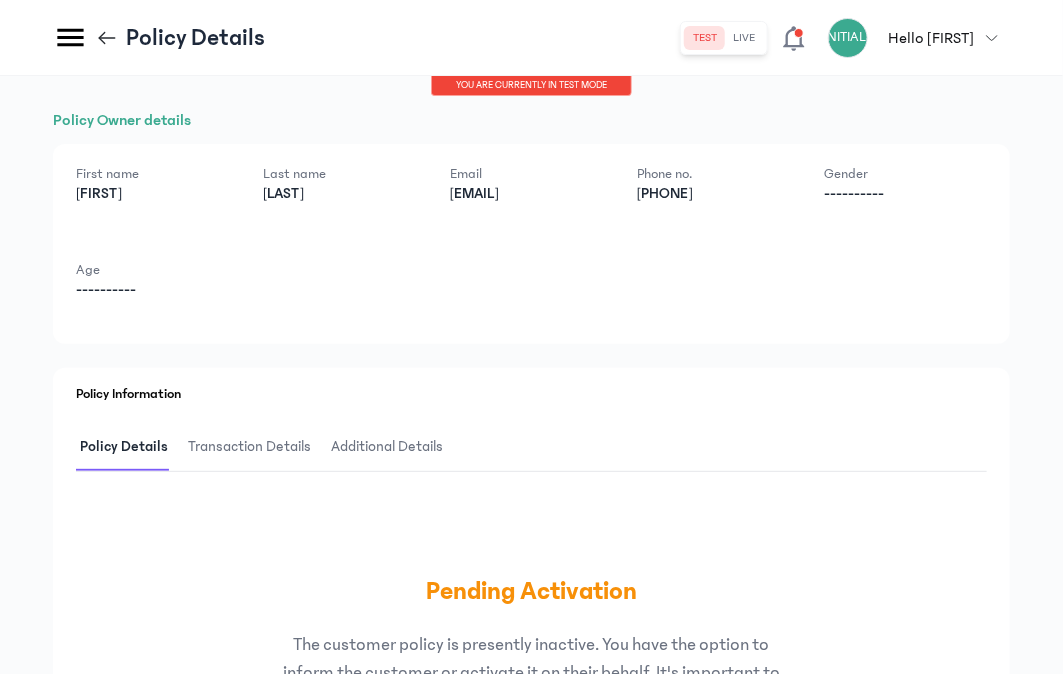 click 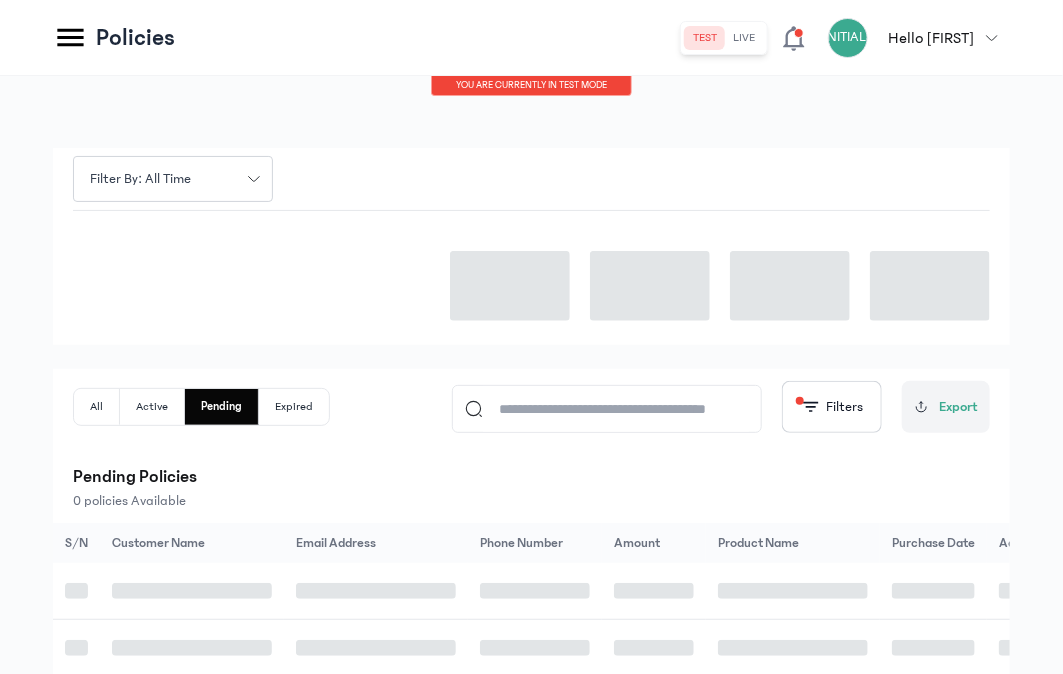 scroll, scrollTop: 118, scrollLeft: 0, axis: vertical 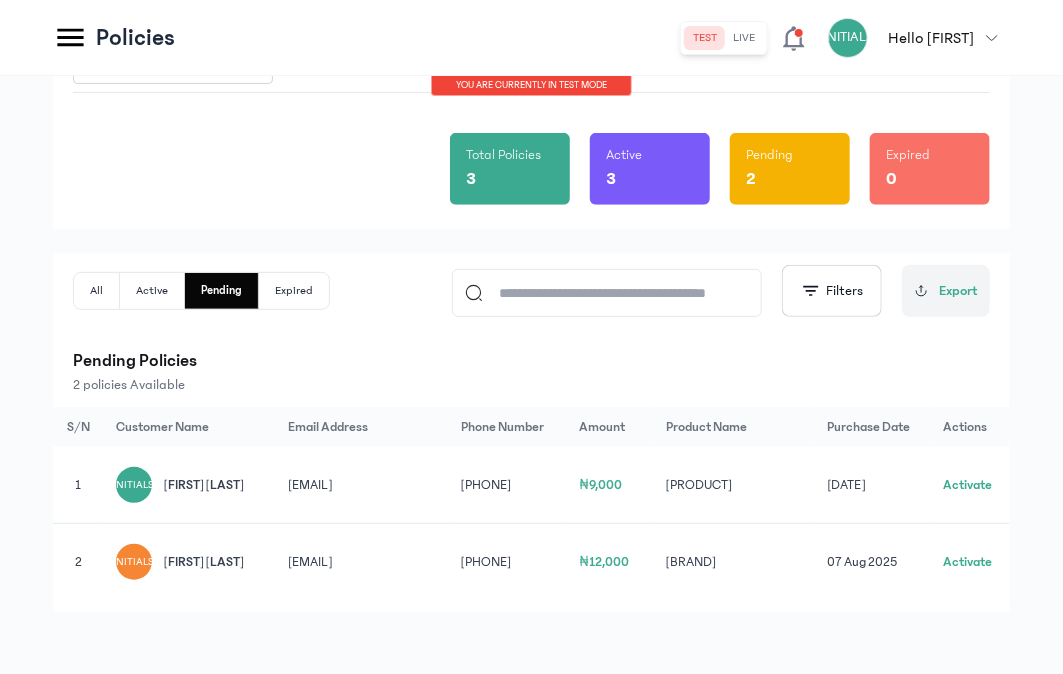 click on "All" 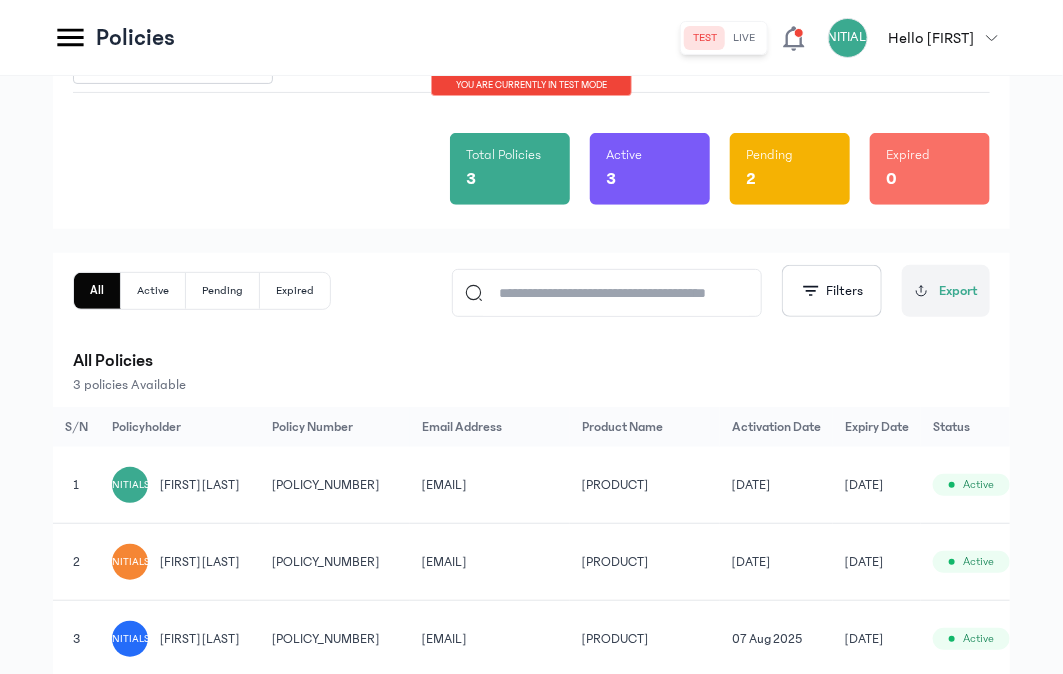 click on "Pending" 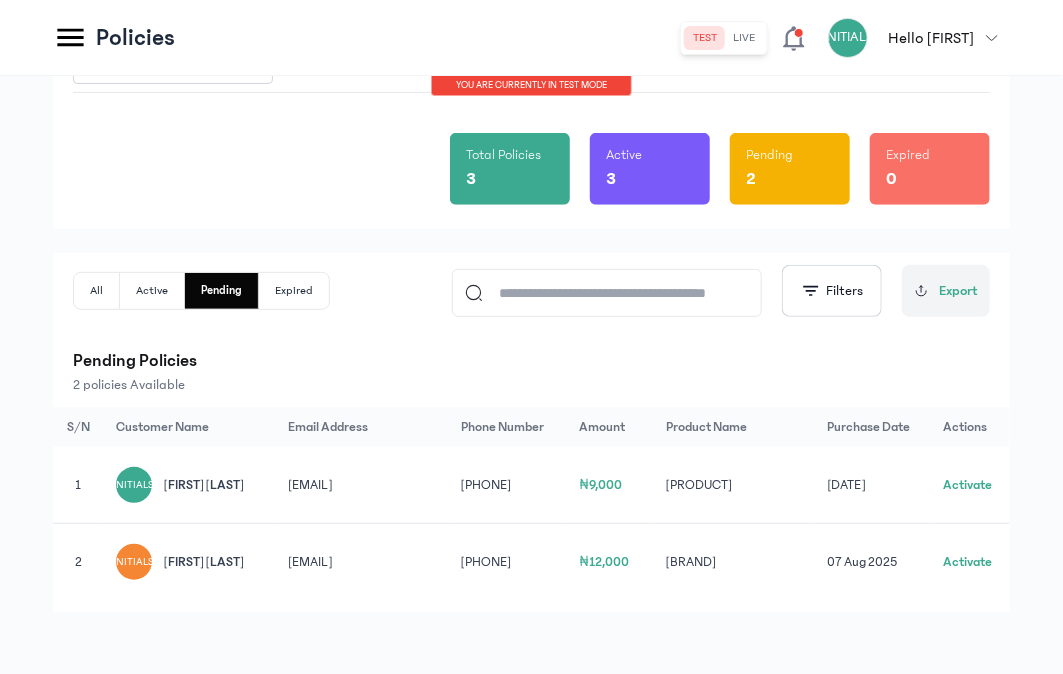 click on "Active" 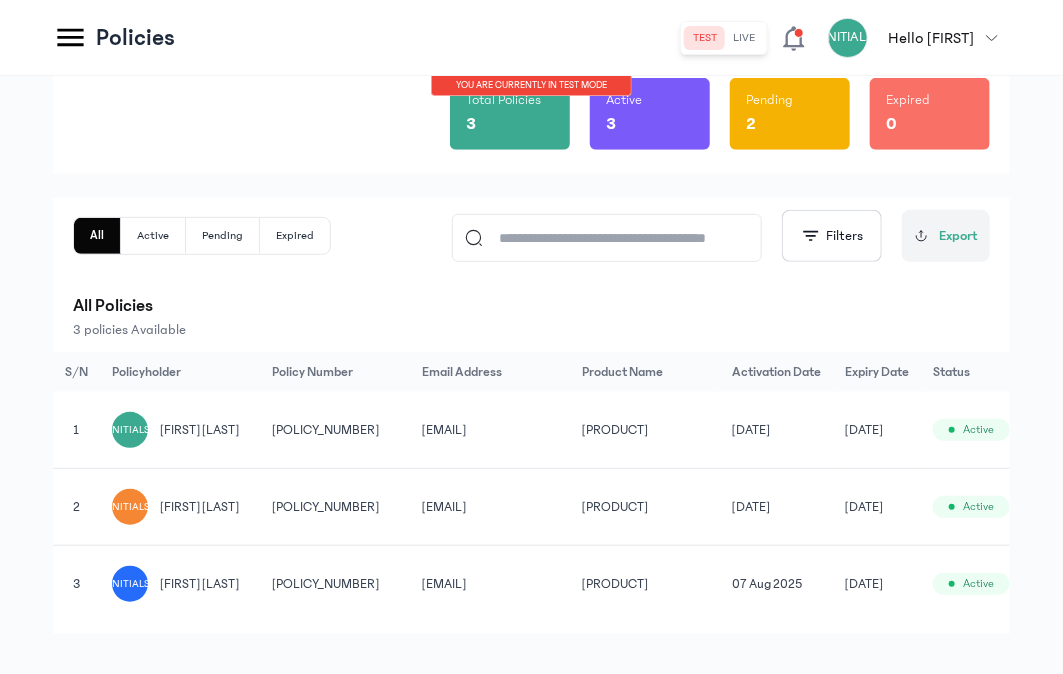 scroll, scrollTop: 213, scrollLeft: 0, axis: vertical 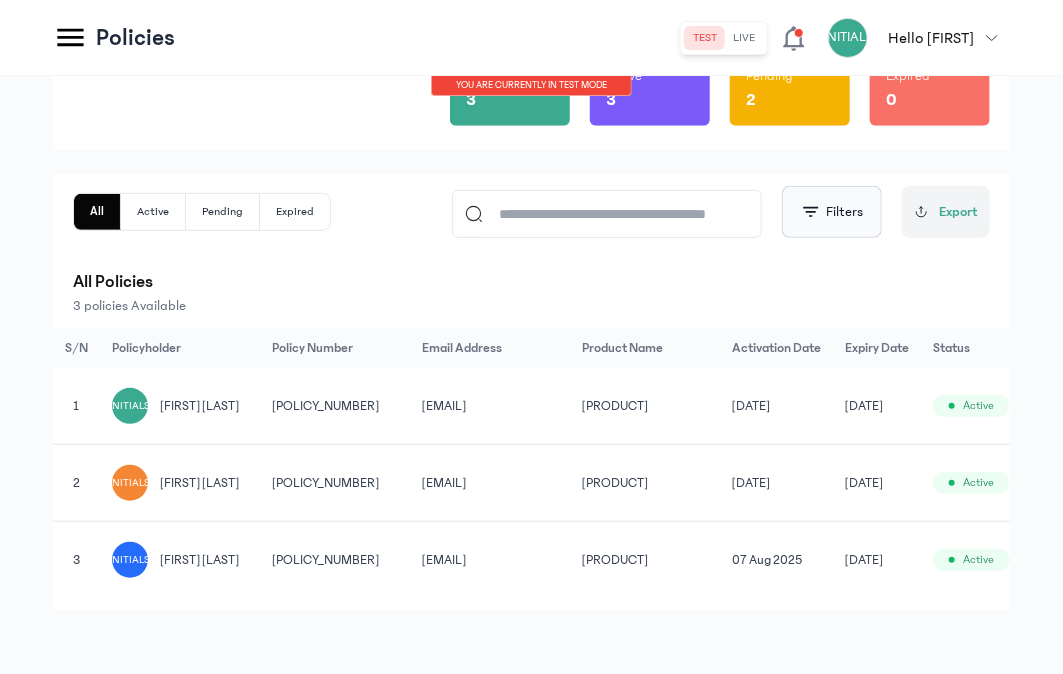 click on "Filters" 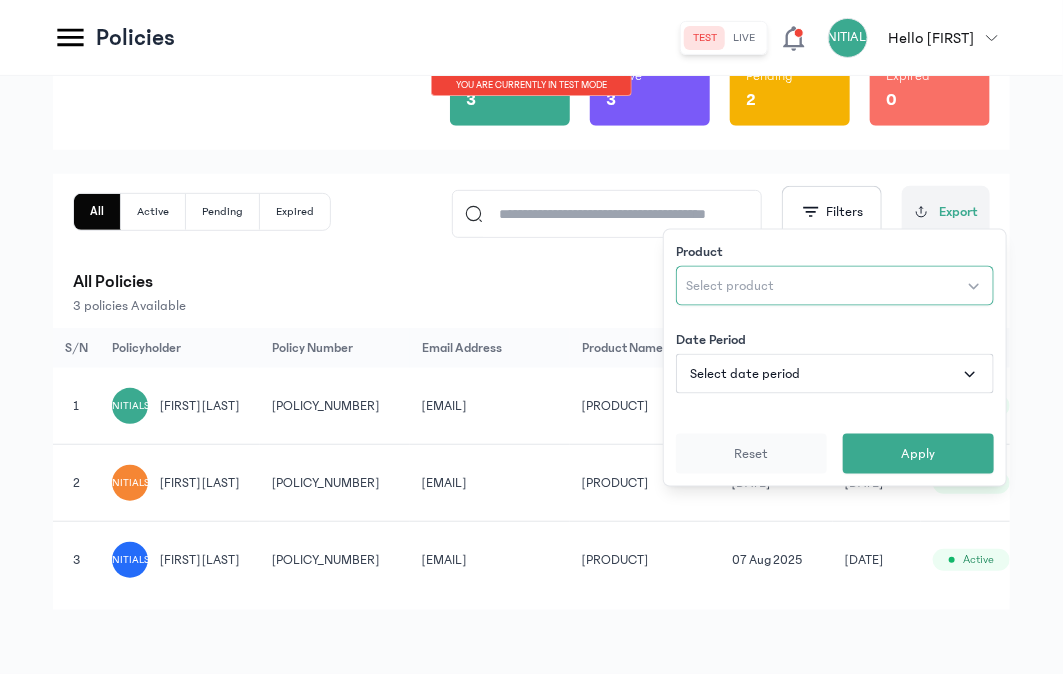 click on "Select product" 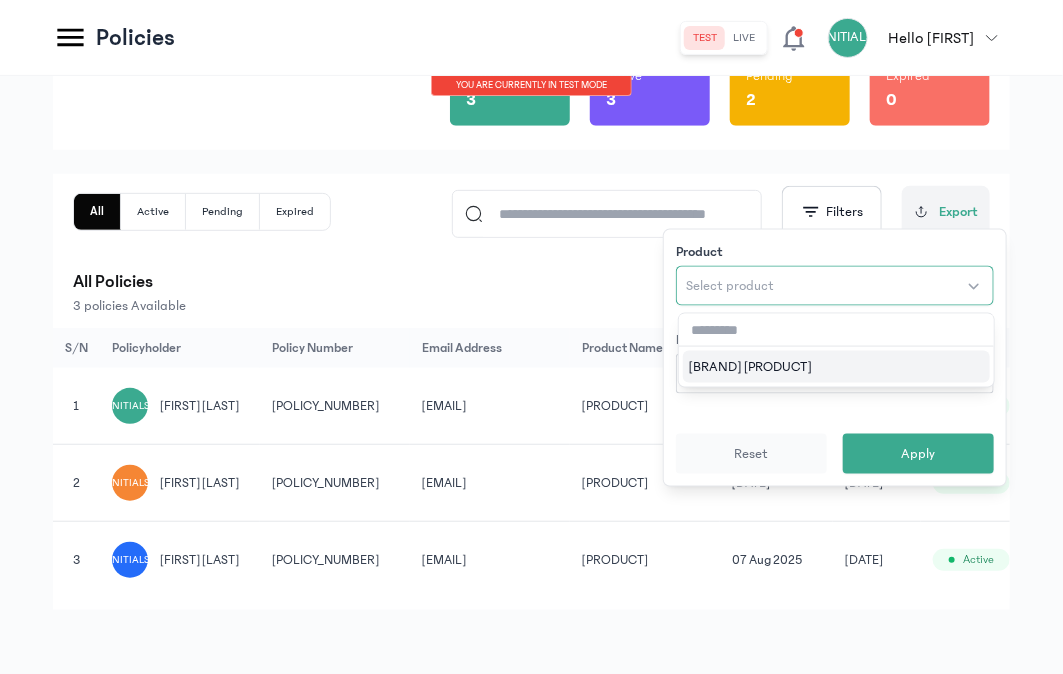 click on "Select product" 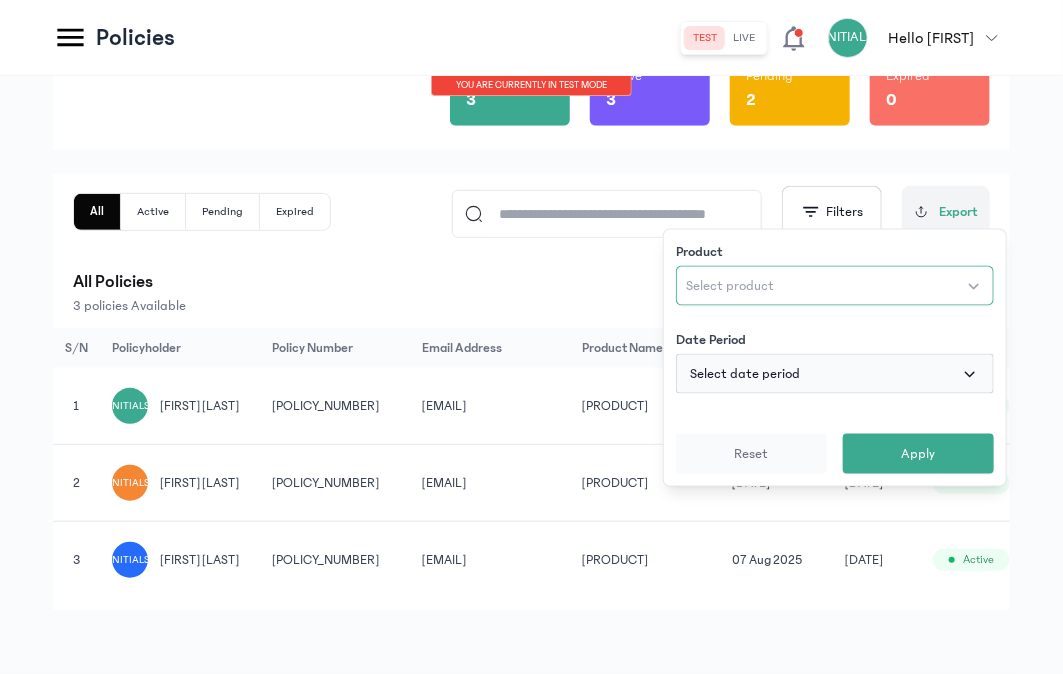 click on "Select date period" 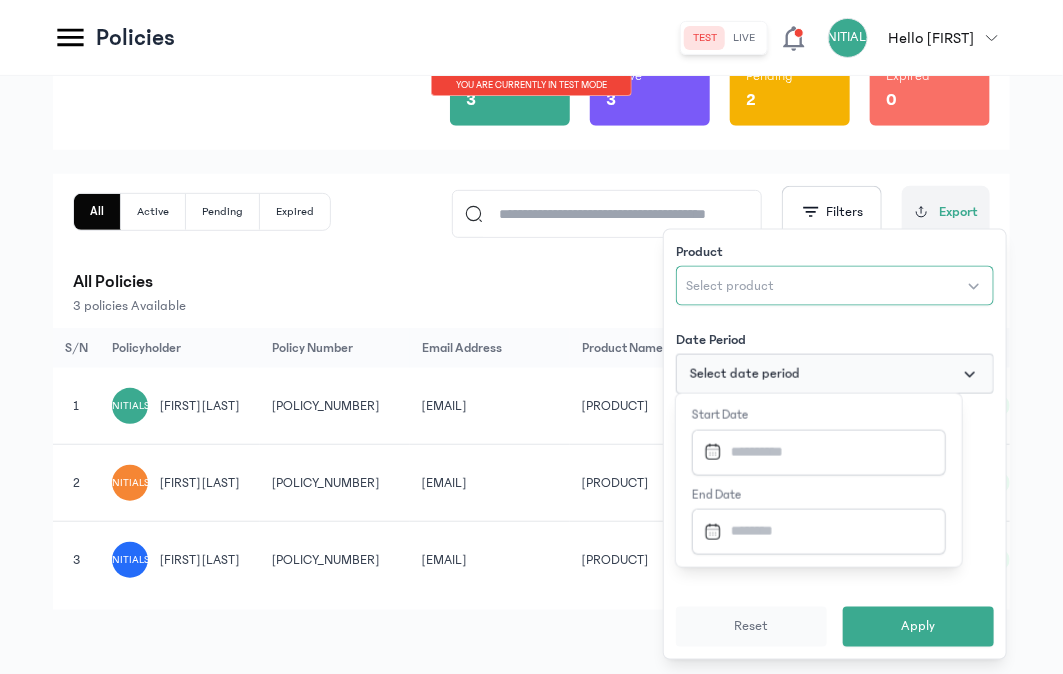 click on "Select date period" 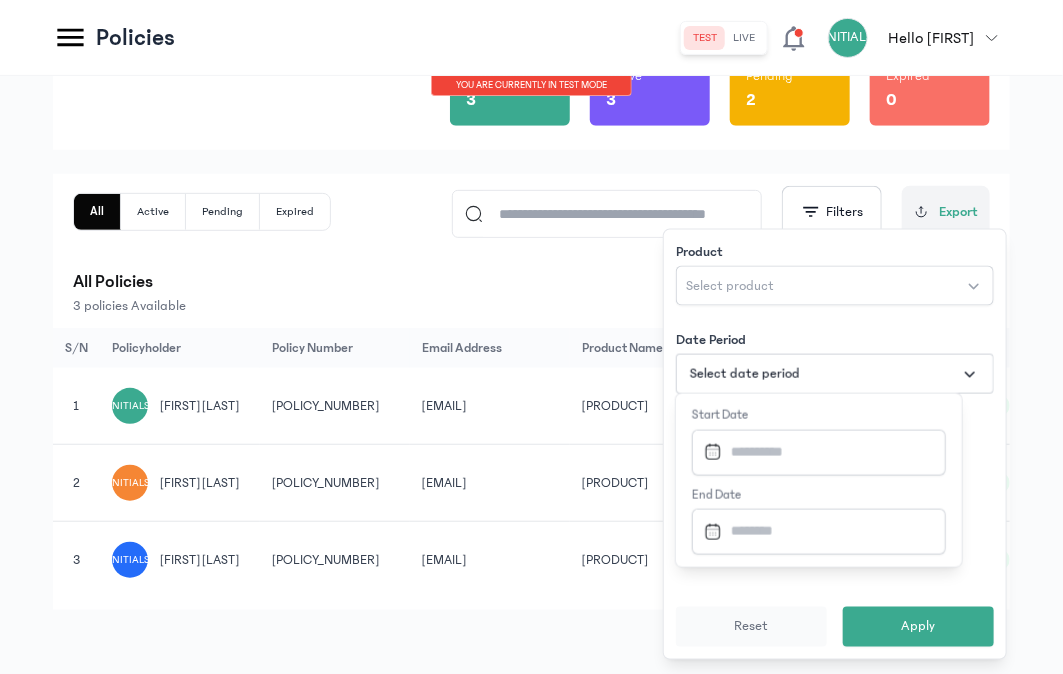 click on "3 policies Available" at bounding box center (531, 306) 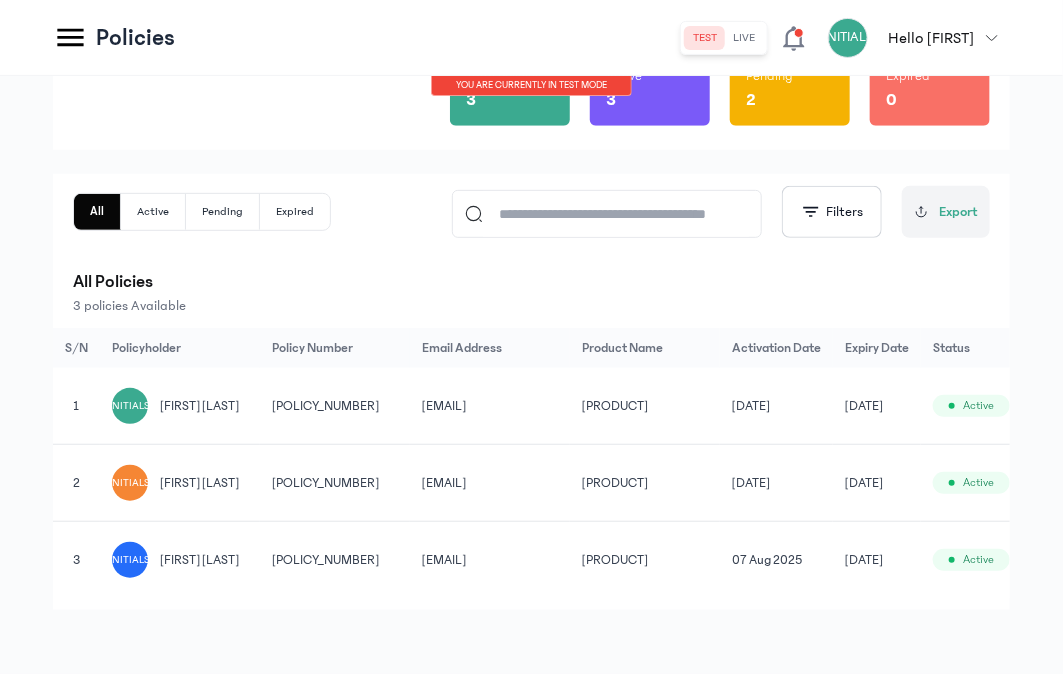 scroll, scrollTop: 0, scrollLeft: 85, axis: horizontal 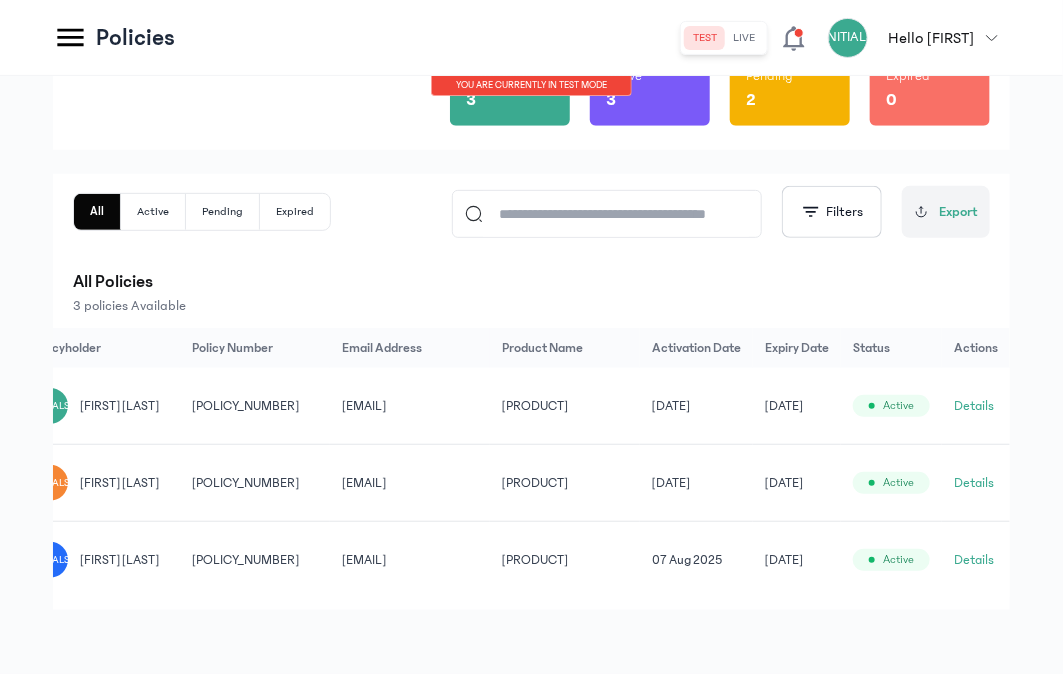 click on "Pending" 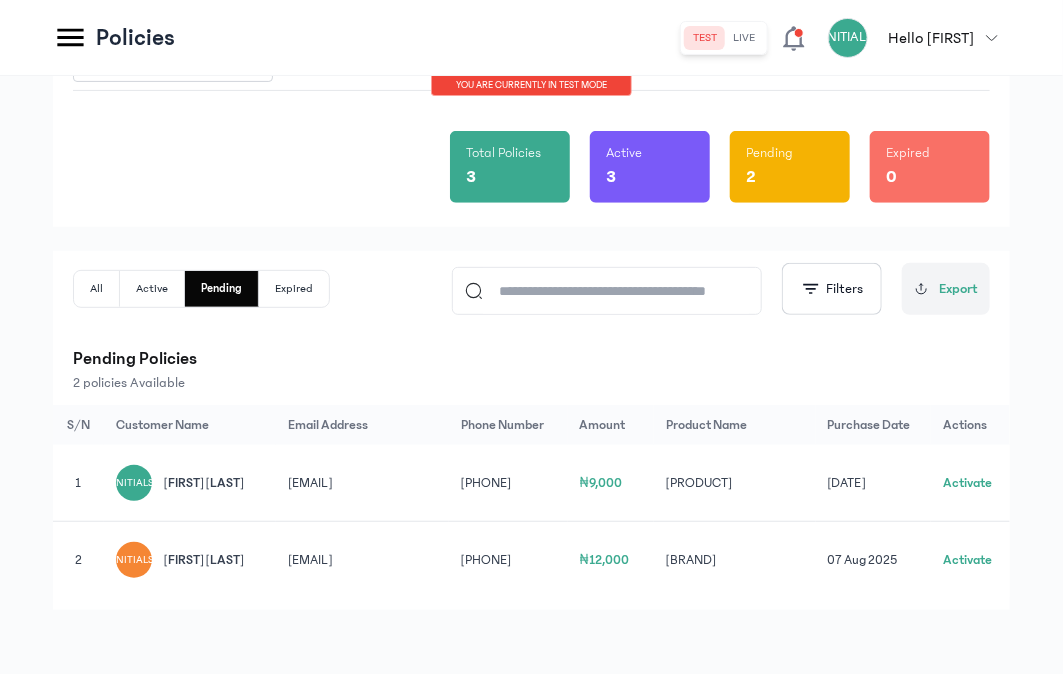 scroll, scrollTop: 118, scrollLeft: 0, axis: vertical 